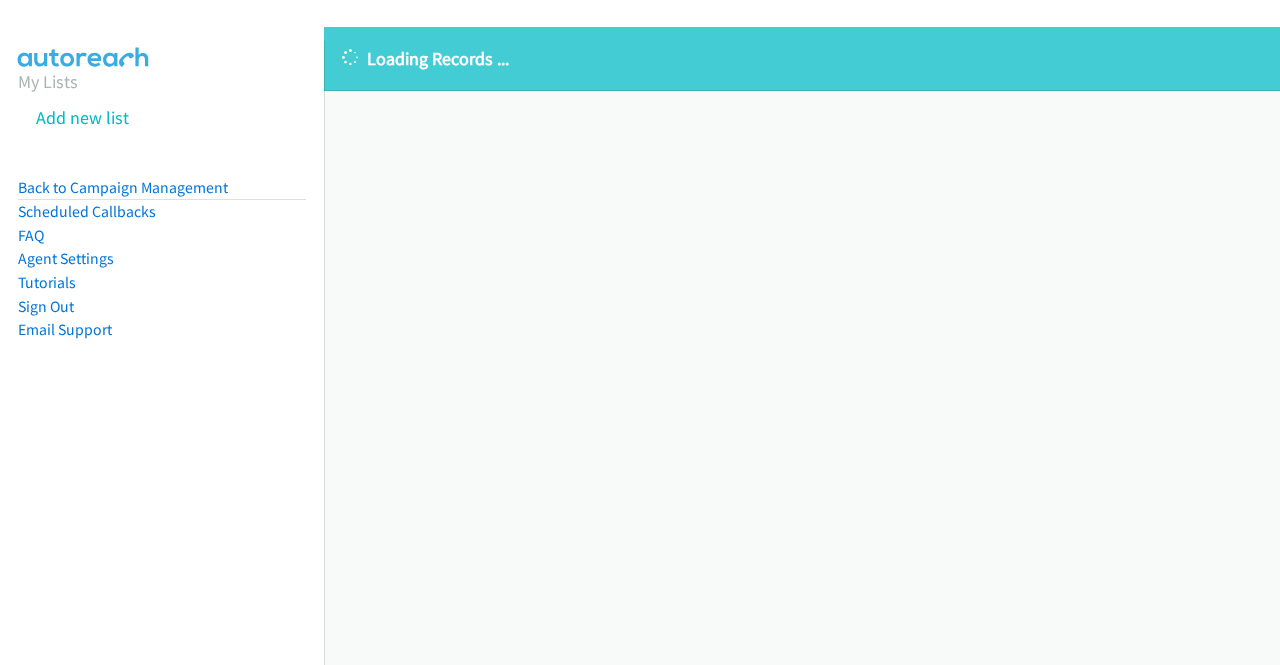 scroll, scrollTop: 0, scrollLeft: 0, axis: both 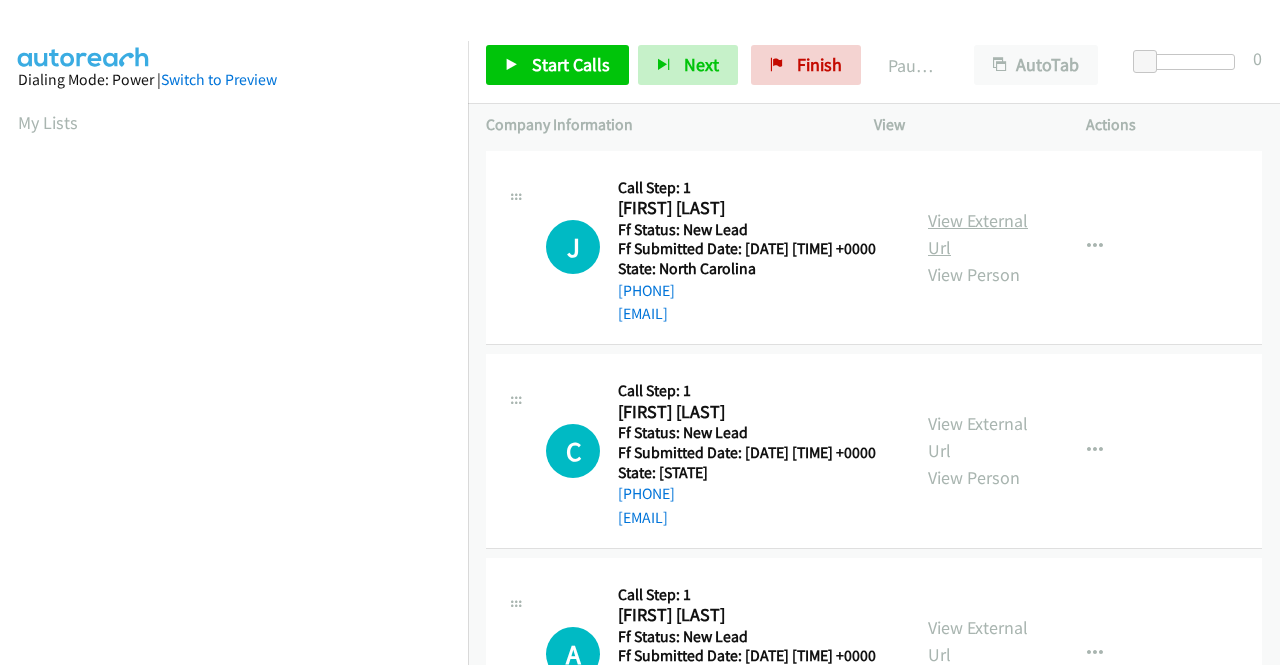 click on "View External Url" at bounding box center [978, 234] 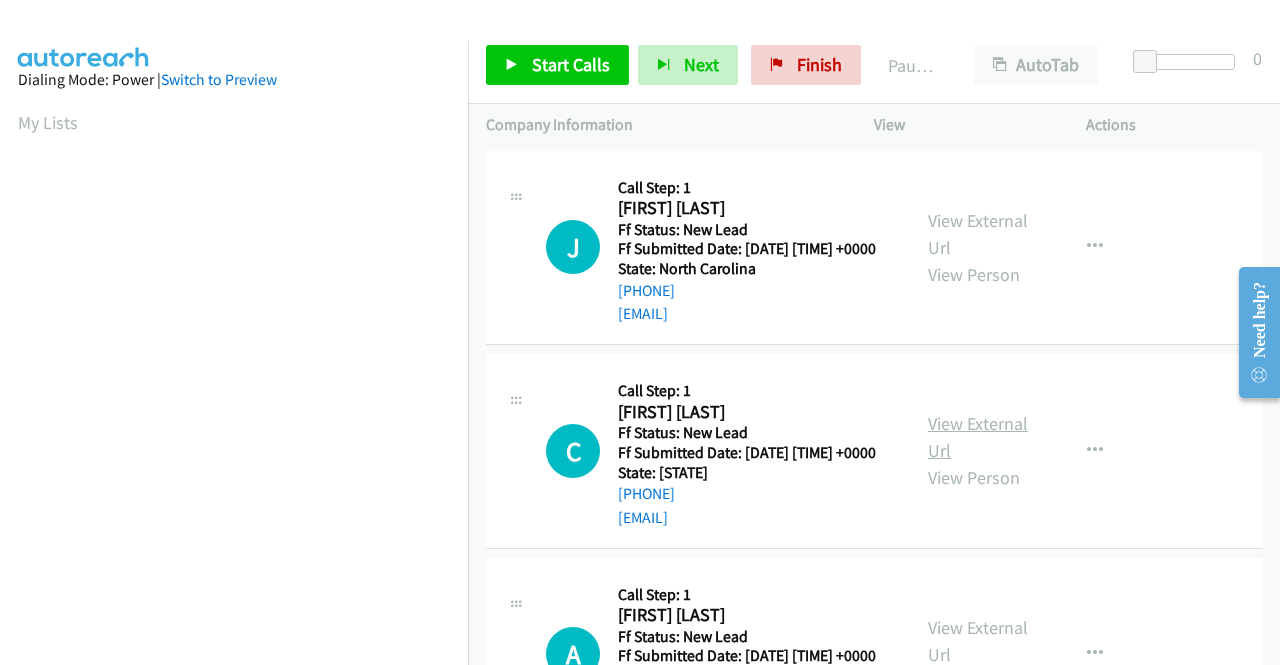 click on "View External Url" at bounding box center [978, 437] 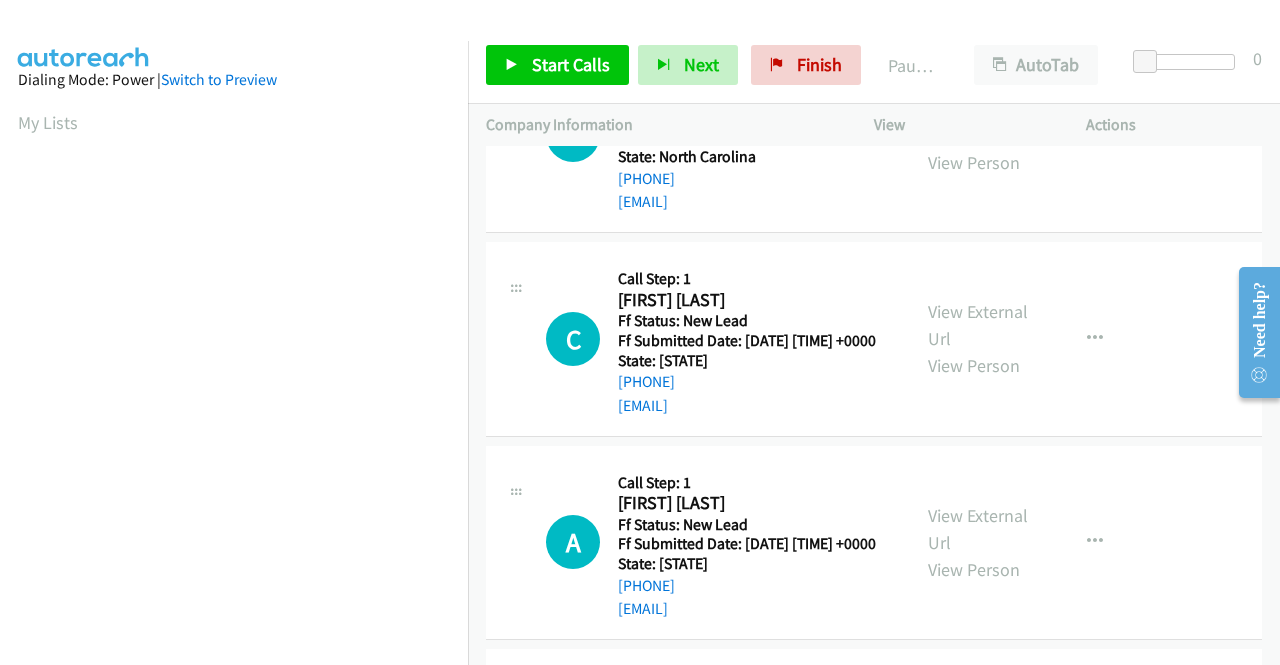 scroll, scrollTop: 200, scrollLeft: 0, axis: vertical 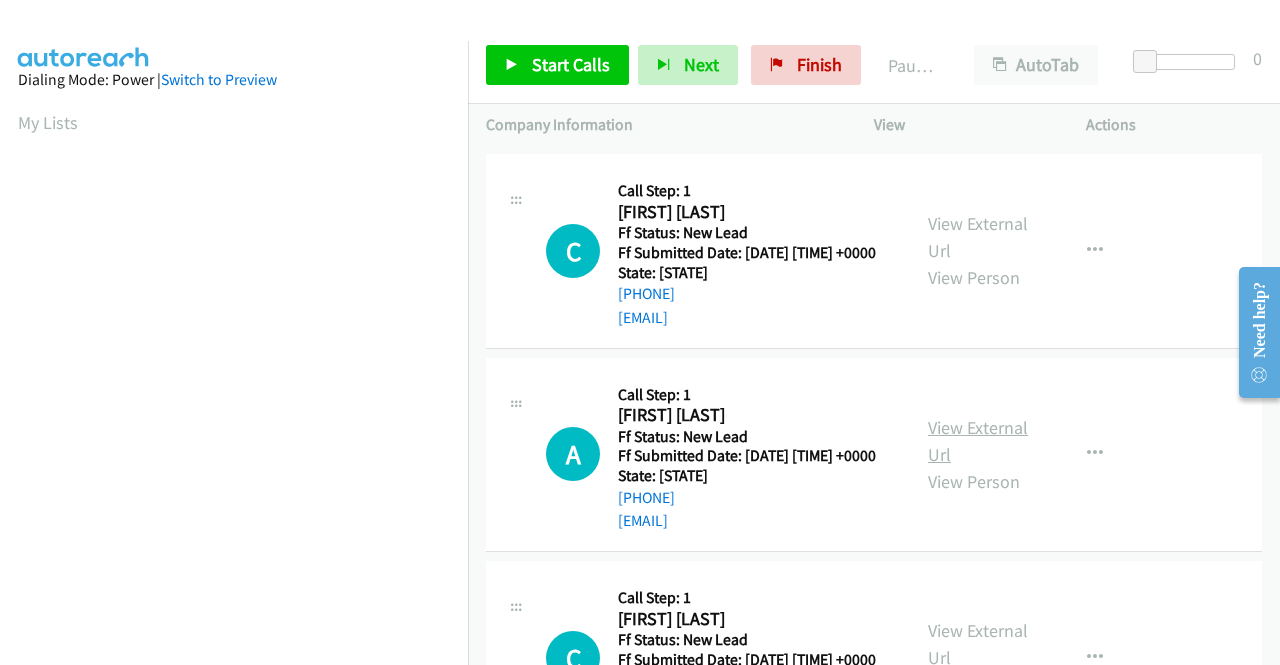 click on "View External Url" at bounding box center [978, 441] 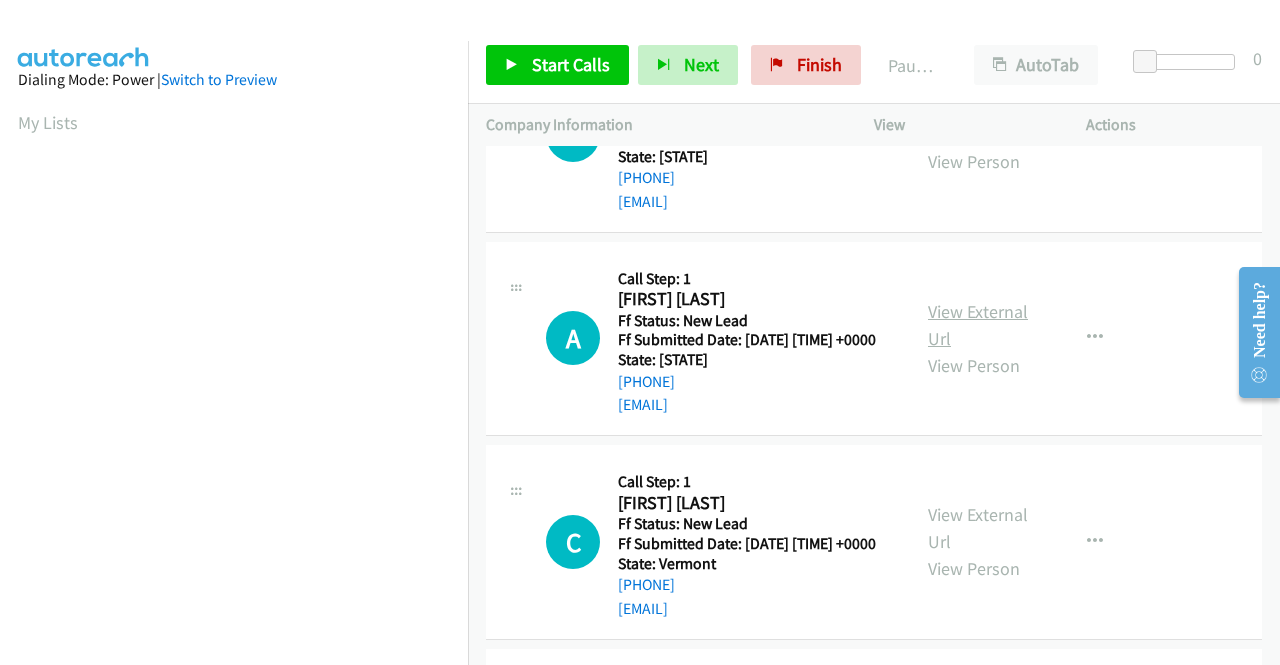 scroll, scrollTop: 500, scrollLeft: 0, axis: vertical 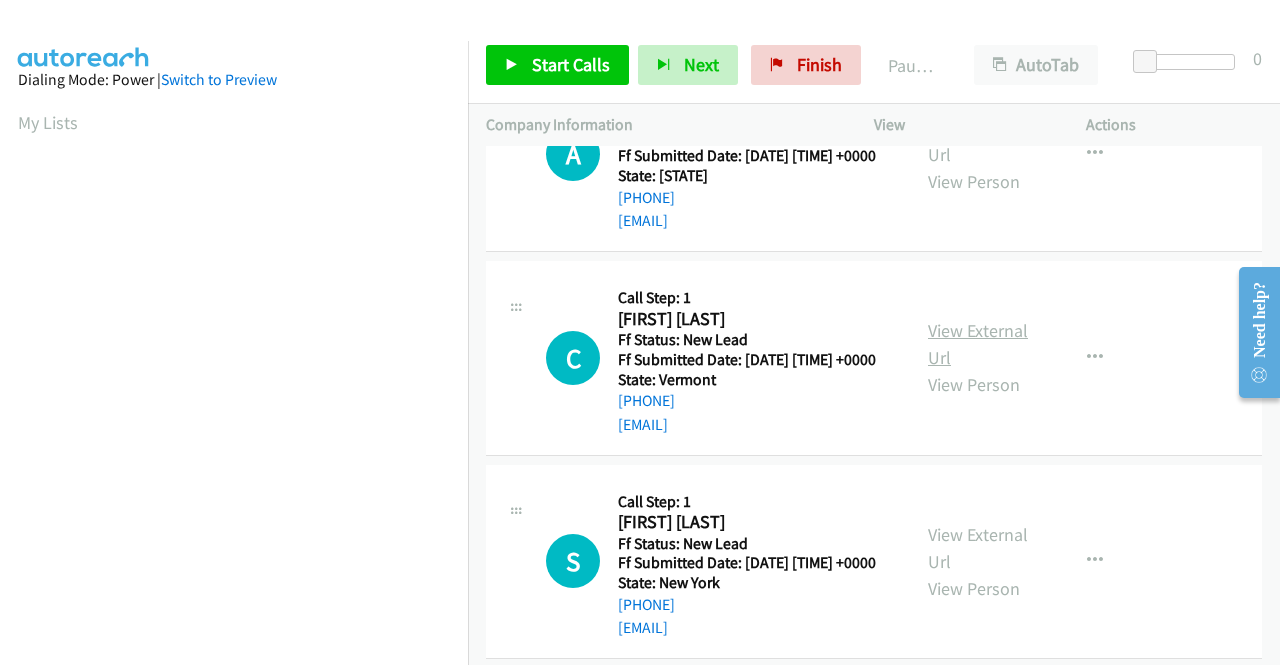click on "View External Url" at bounding box center (978, 344) 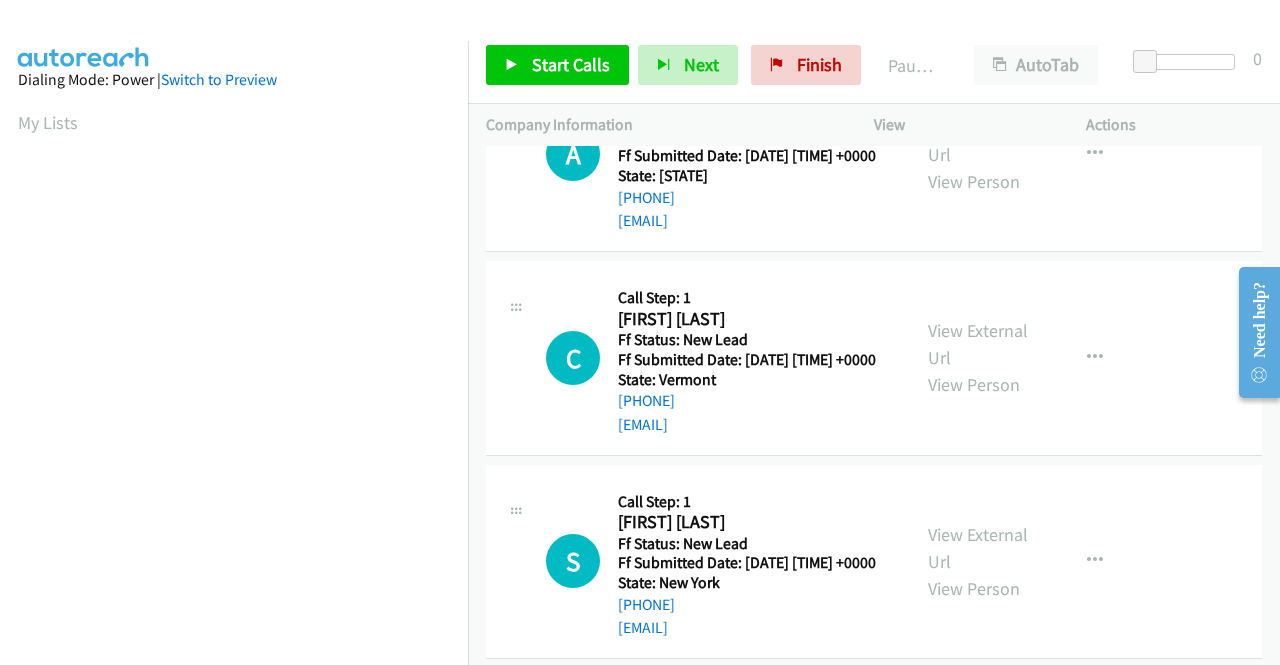 scroll, scrollTop: 600, scrollLeft: 0, axis: vertical 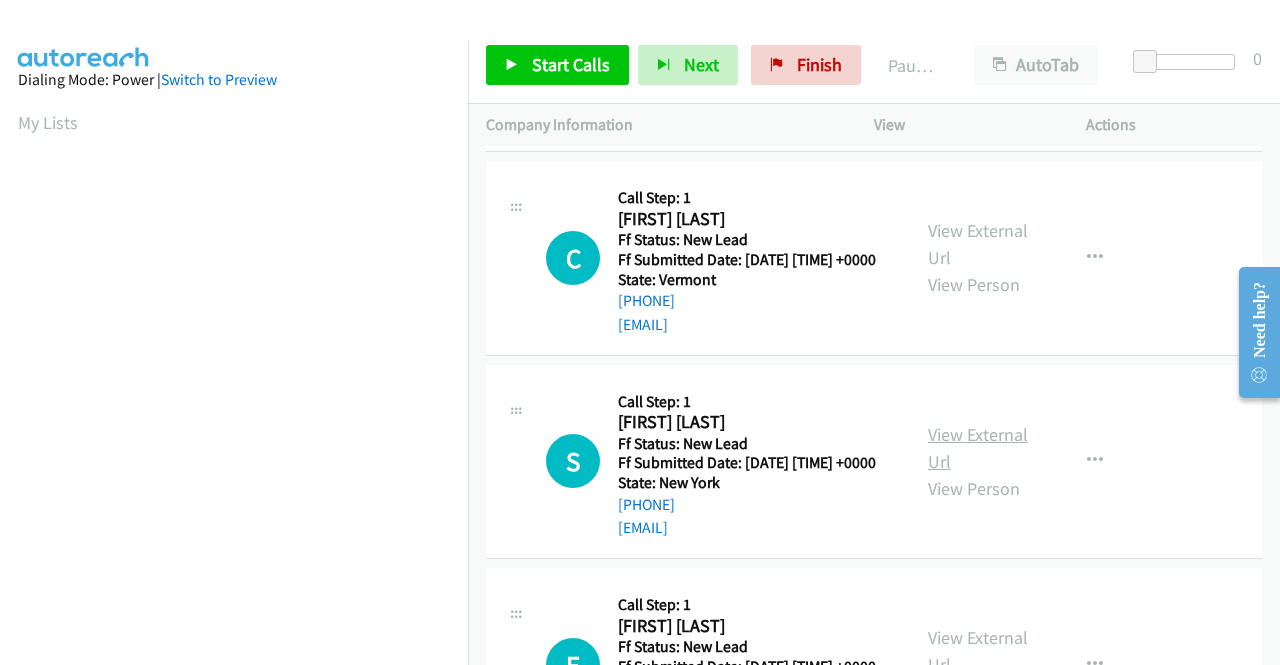 click on "View External Url" at bounding box center (978, 448) 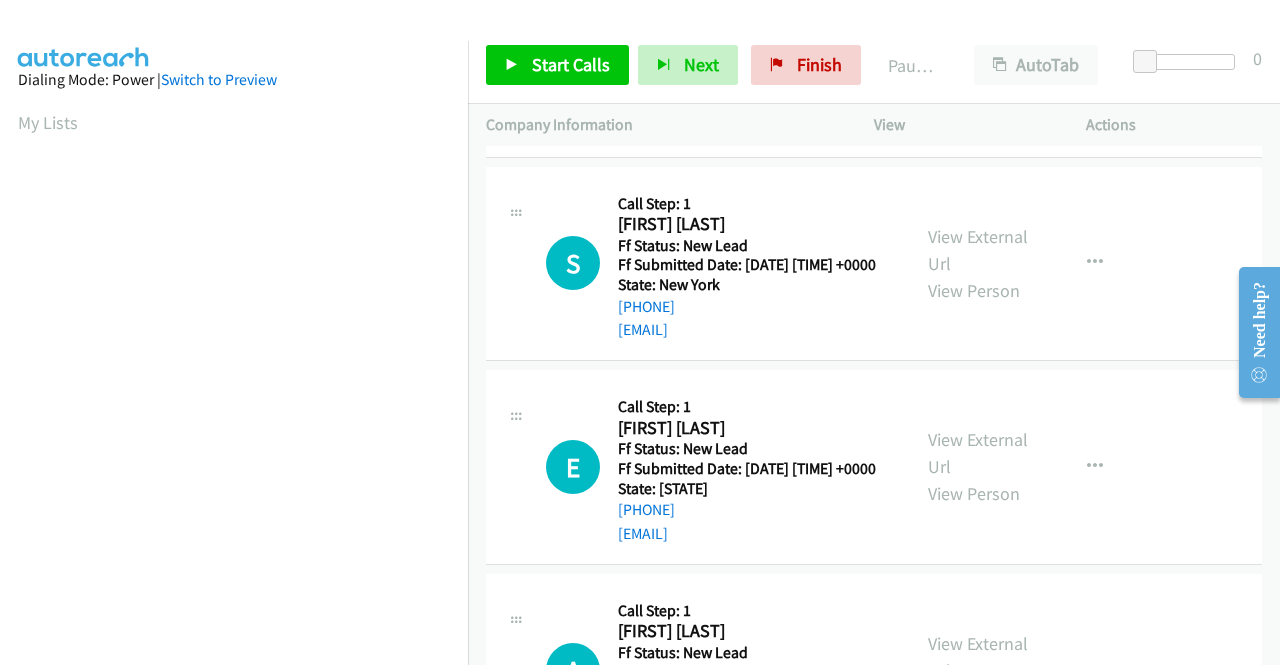 scroll, scrollTop: 800, scrollLeft: 0, axis: vertical 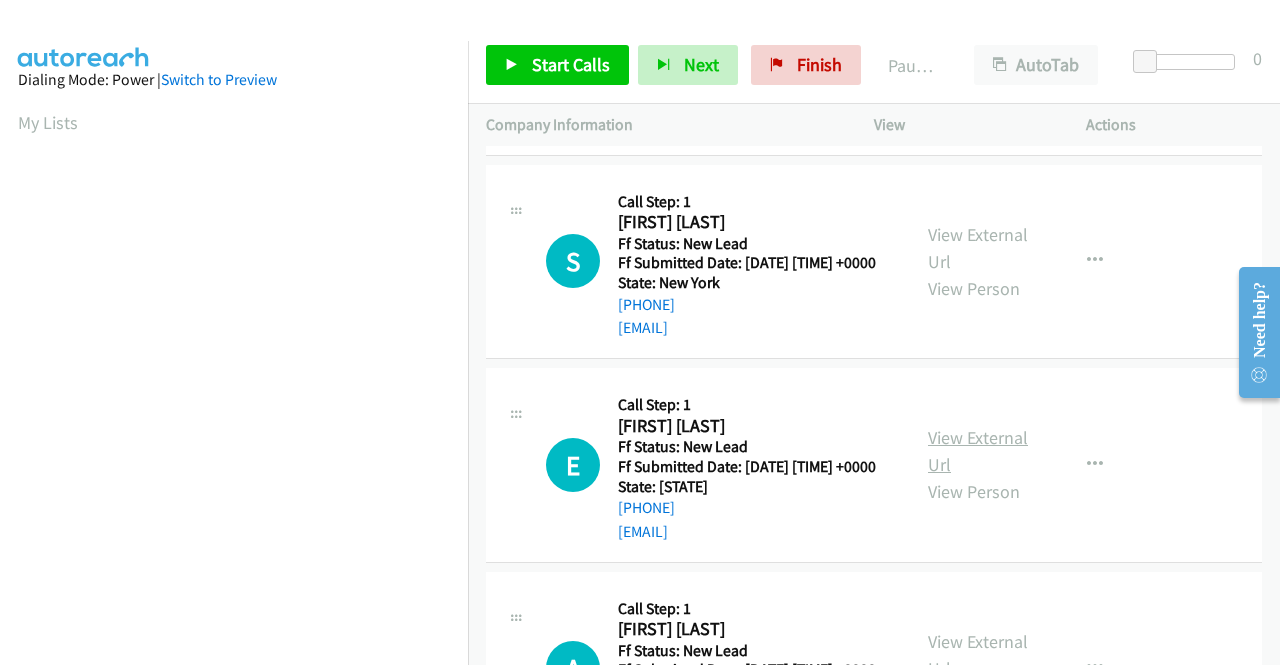 click on "View External Url" at bounding box center (978, 451) 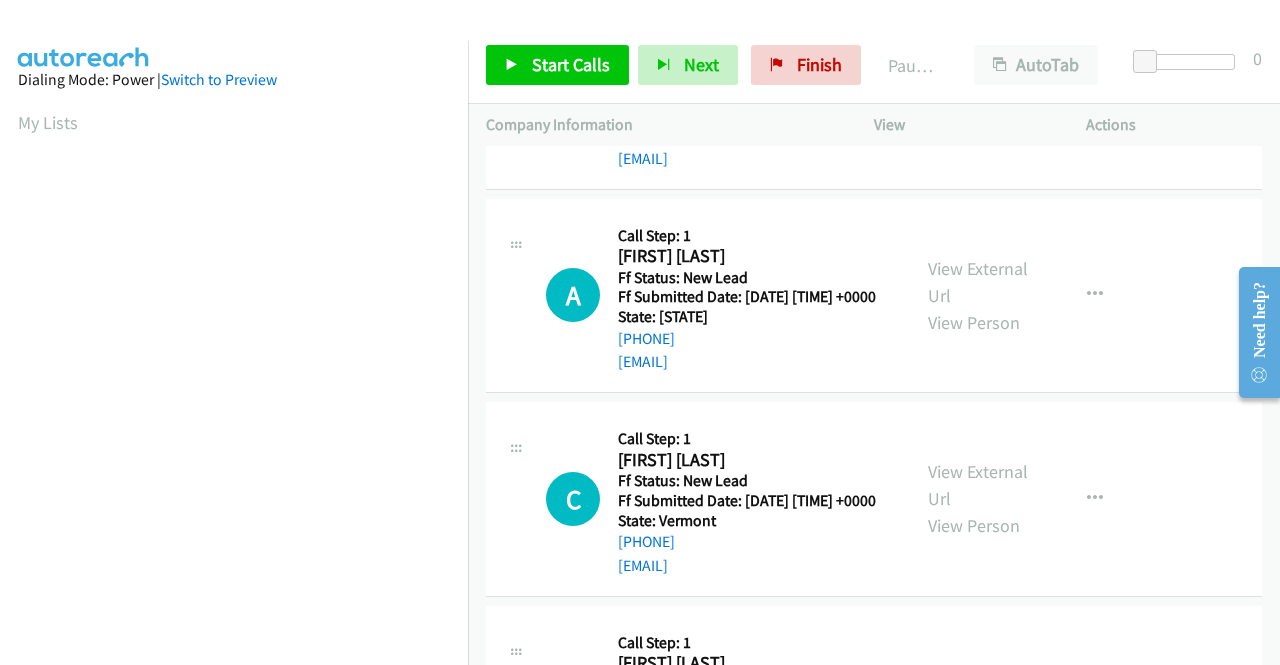 scroll, scrollTop: 212, scrollLeft: 0, axis: vertical 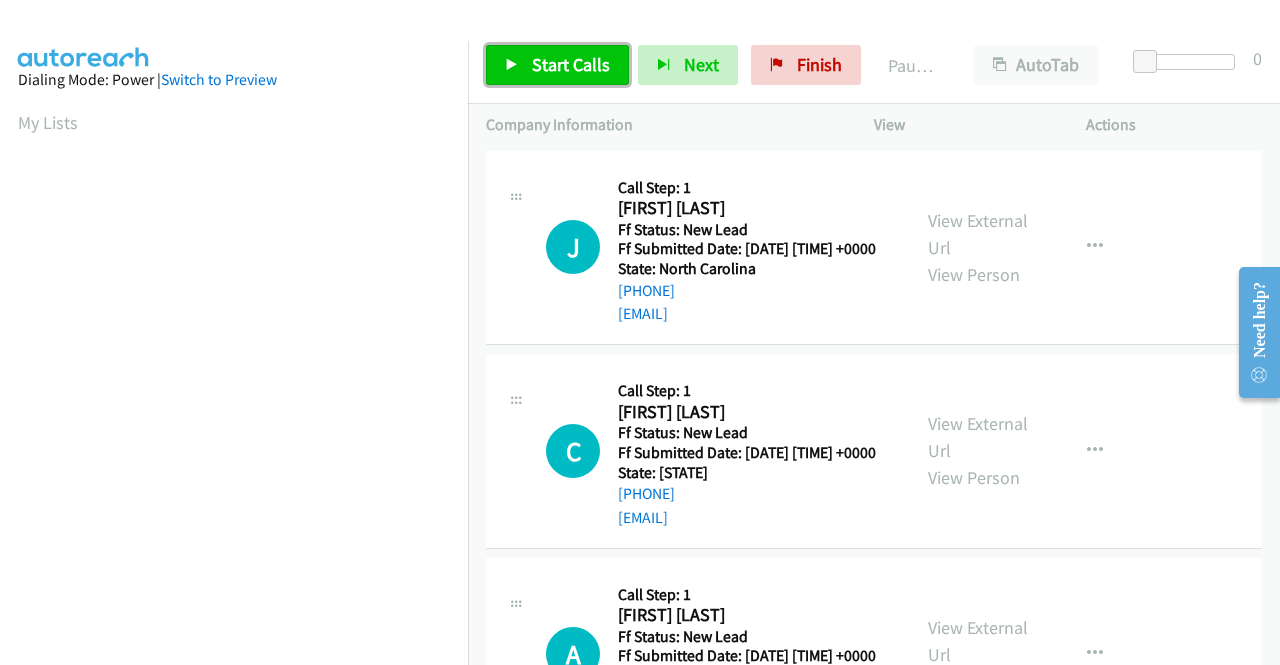 click on "Start Calls" at bounding box center [557, 65] 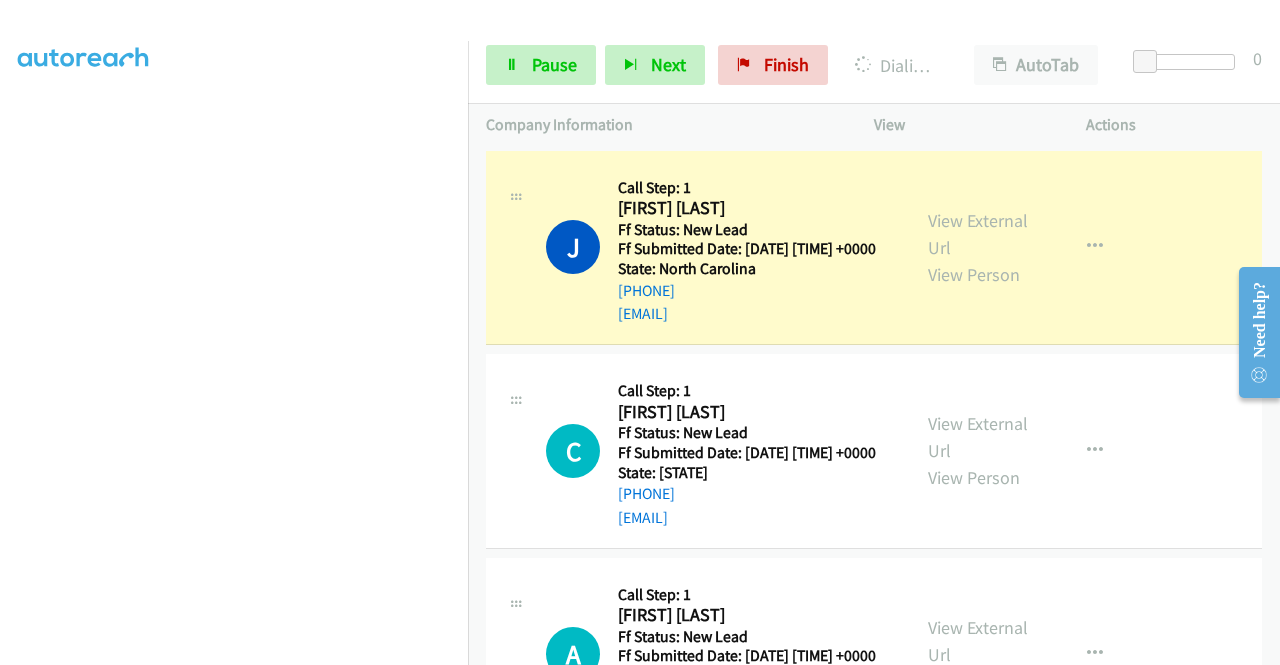scroll, scrollTop: 0, scrollLeft: 0, axis: both 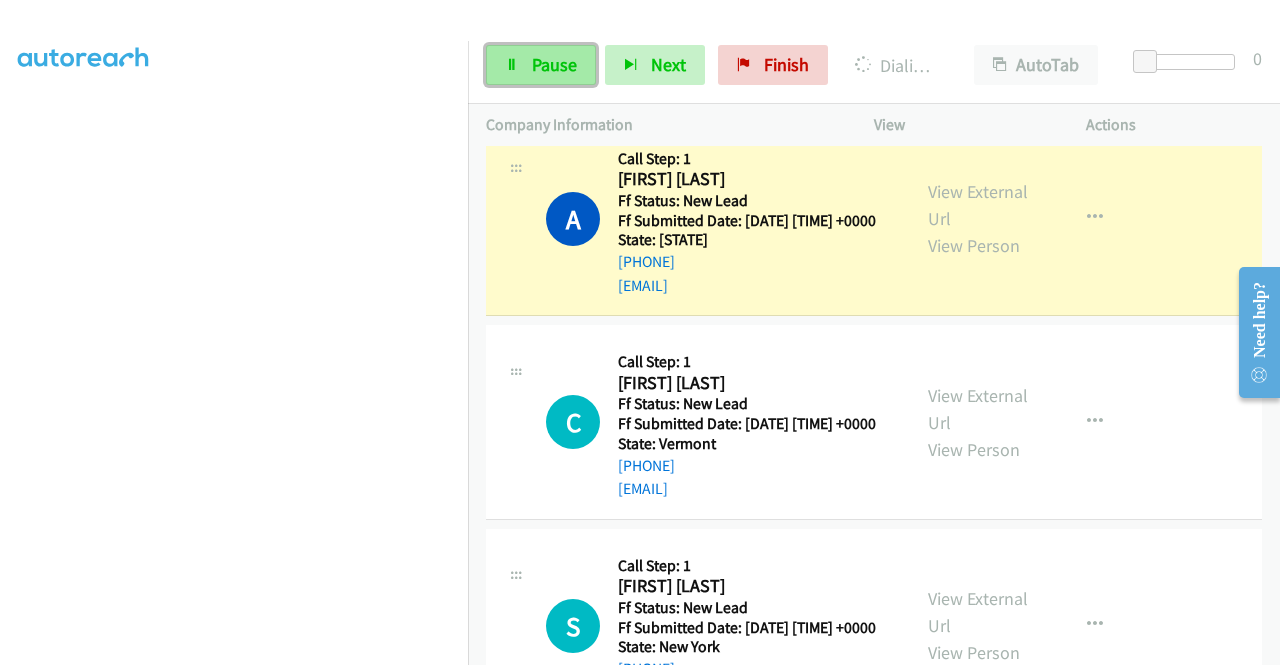 click on "Pause" at bounding box center [541, 65] 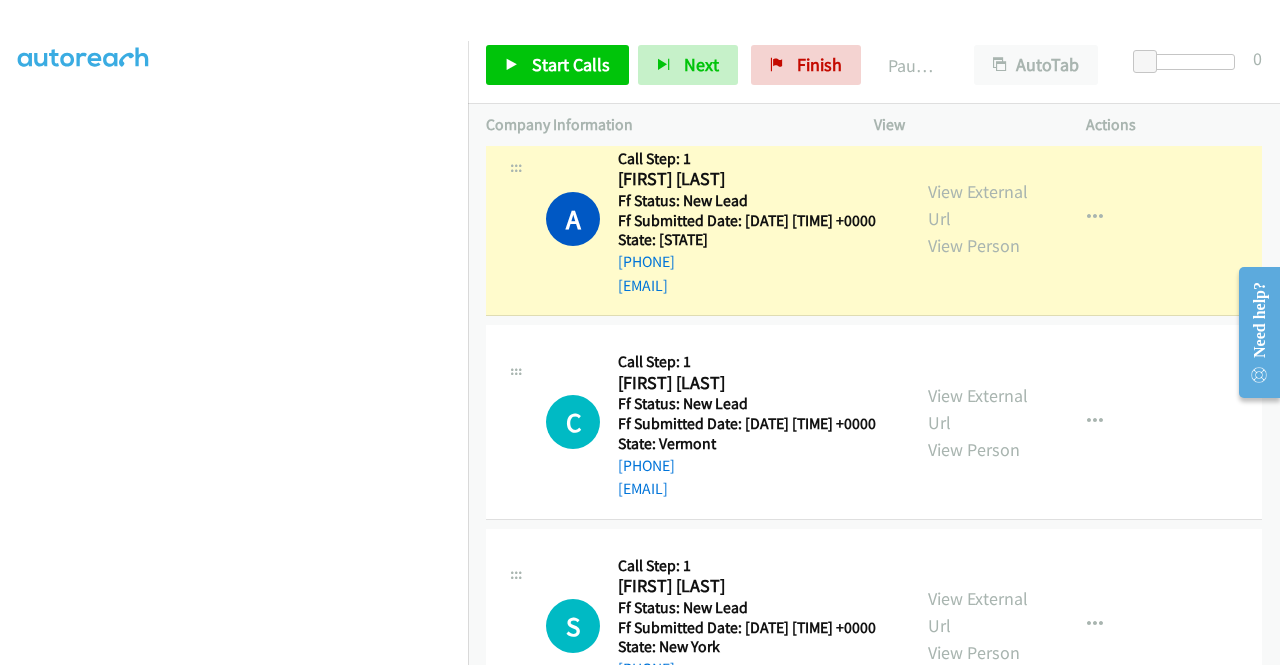 scroll, scrollTop: 156, scrollLeft: 0, axis: vertical 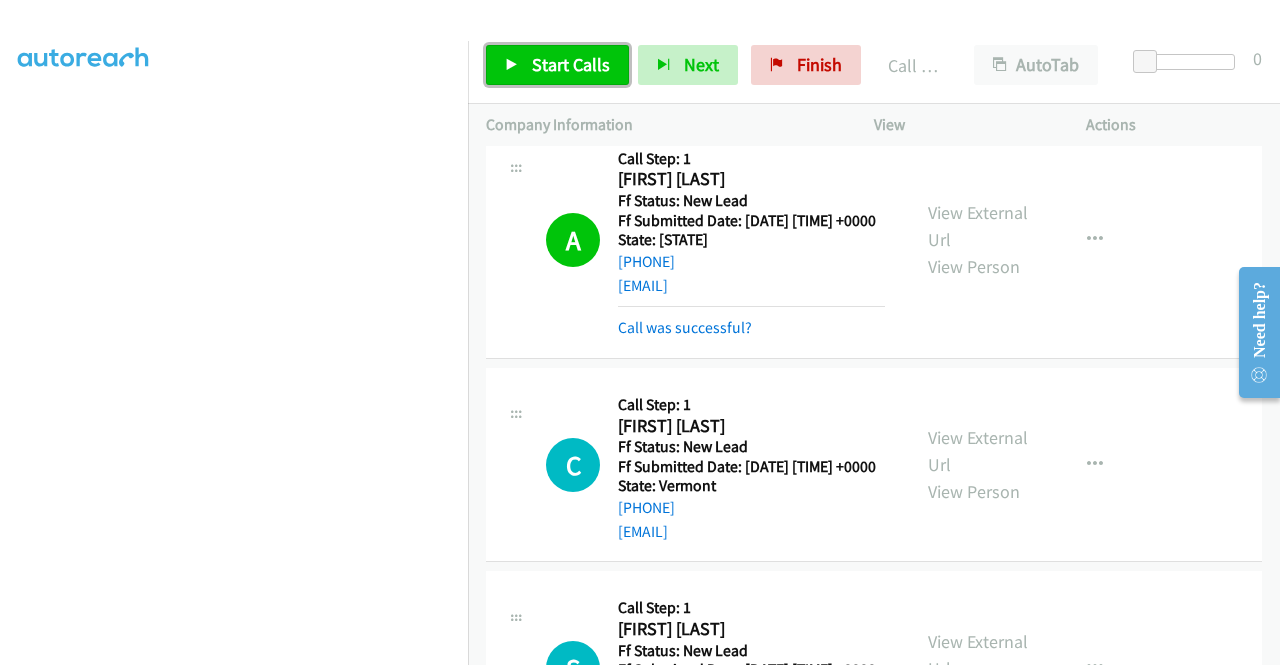 click on "Start Calls" at bounding box center (571, 64) 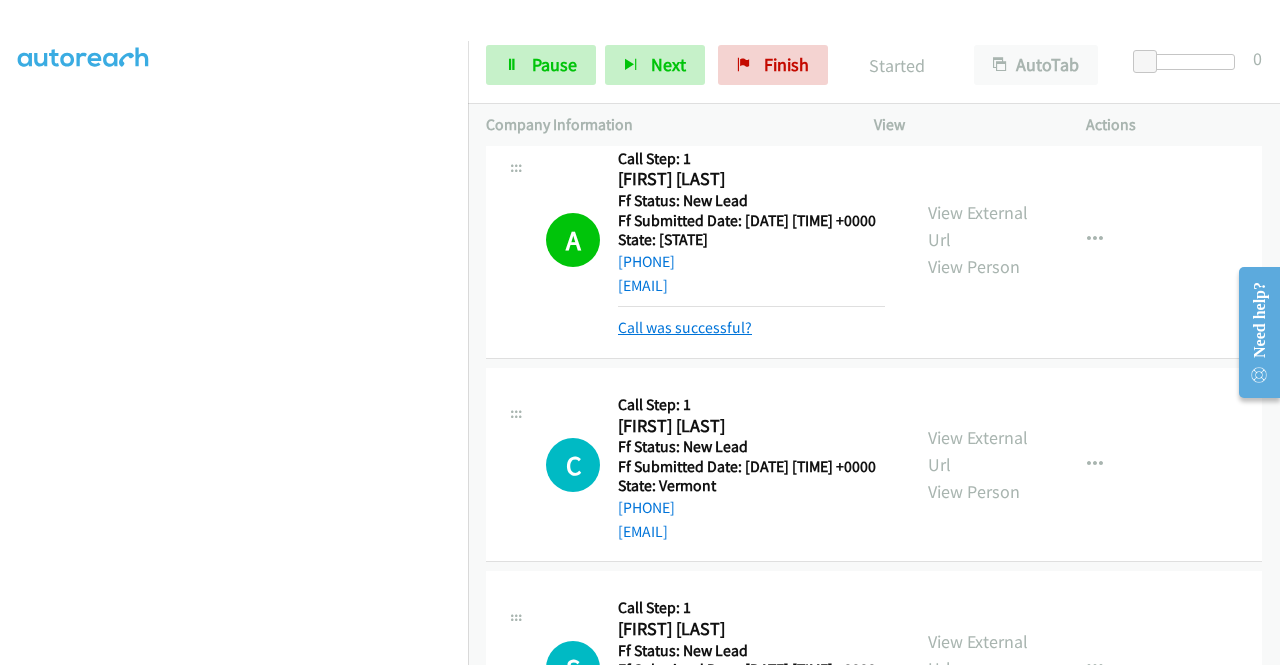 click on "Call was successful?" at bounding box center (685, 327) 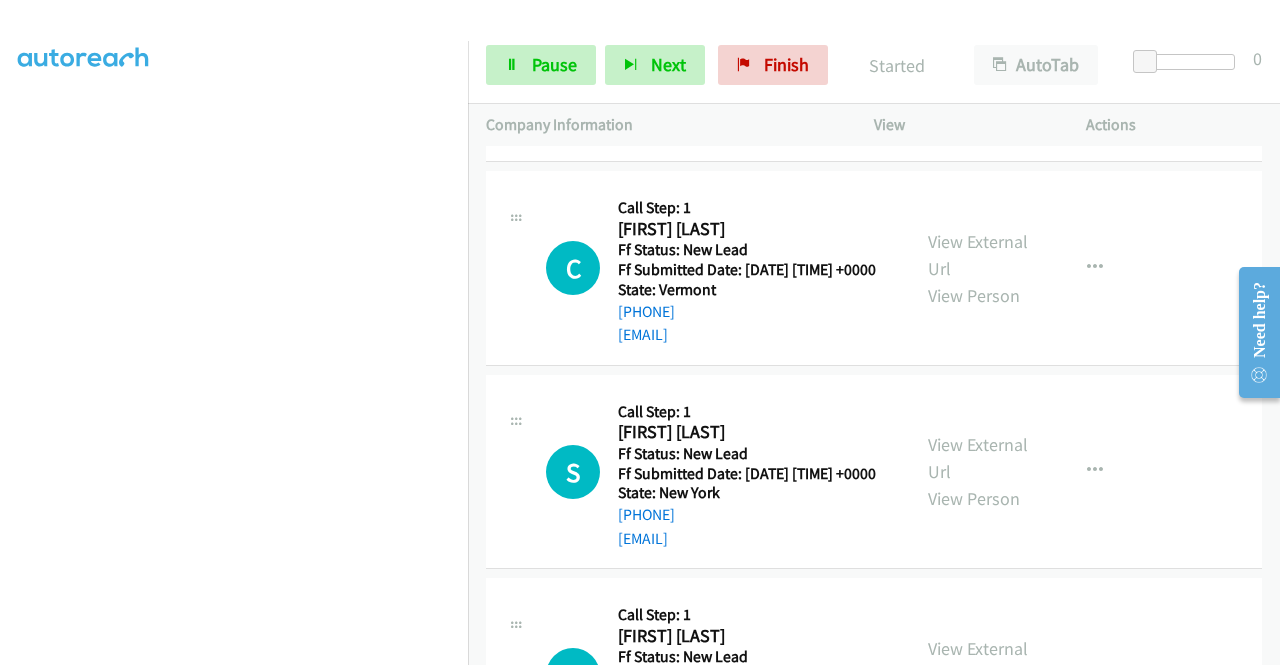 scroll, scrollTop: 721, scrollLeft: 0, axis: vertical 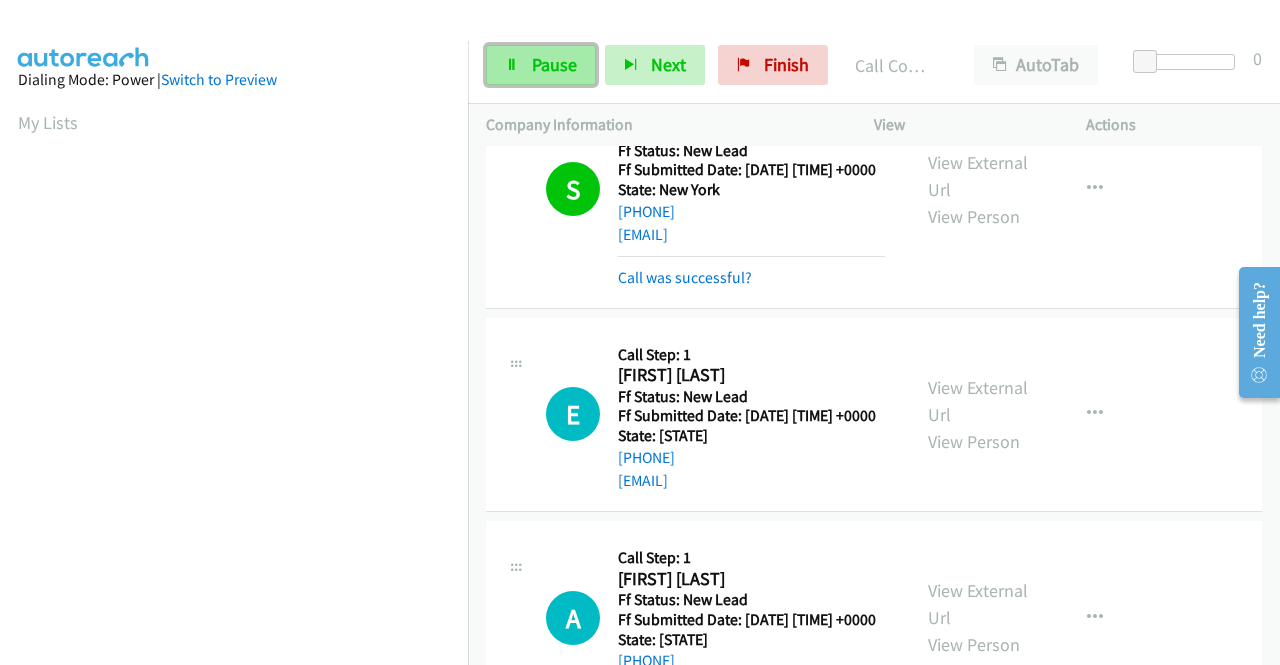click on "Pause" at bounding box center [554, 64] 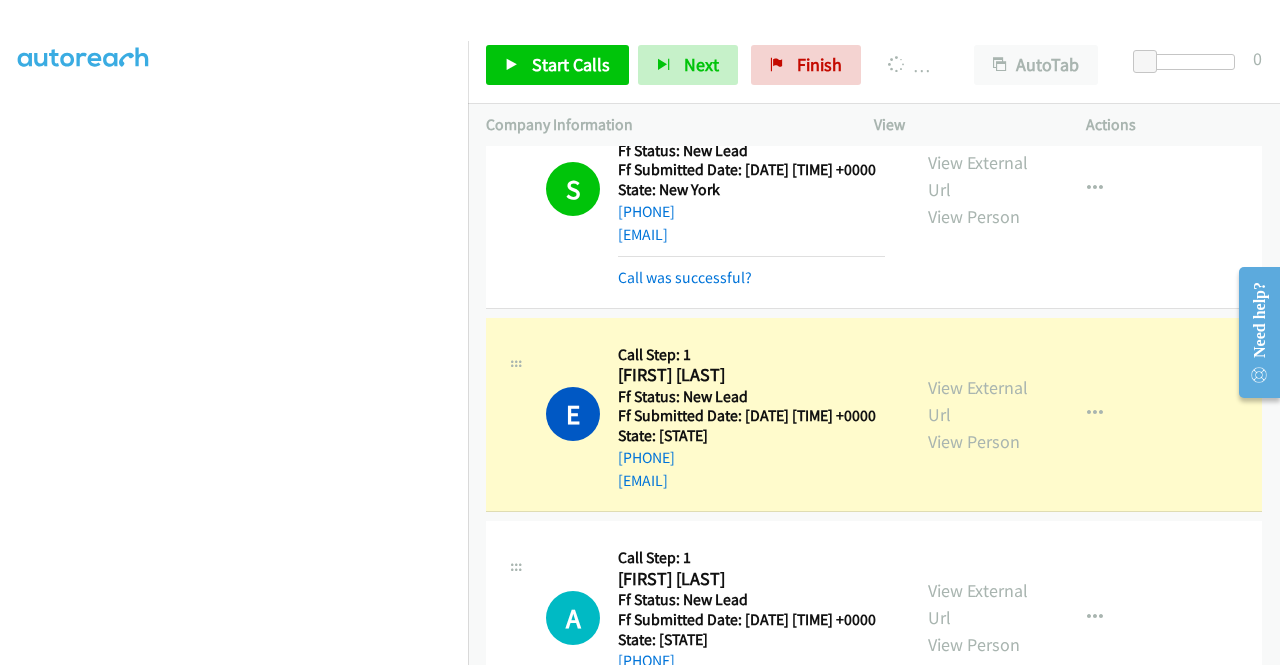 scroll, scrollTop: 56, scrollLeft: 0, axis: vertical 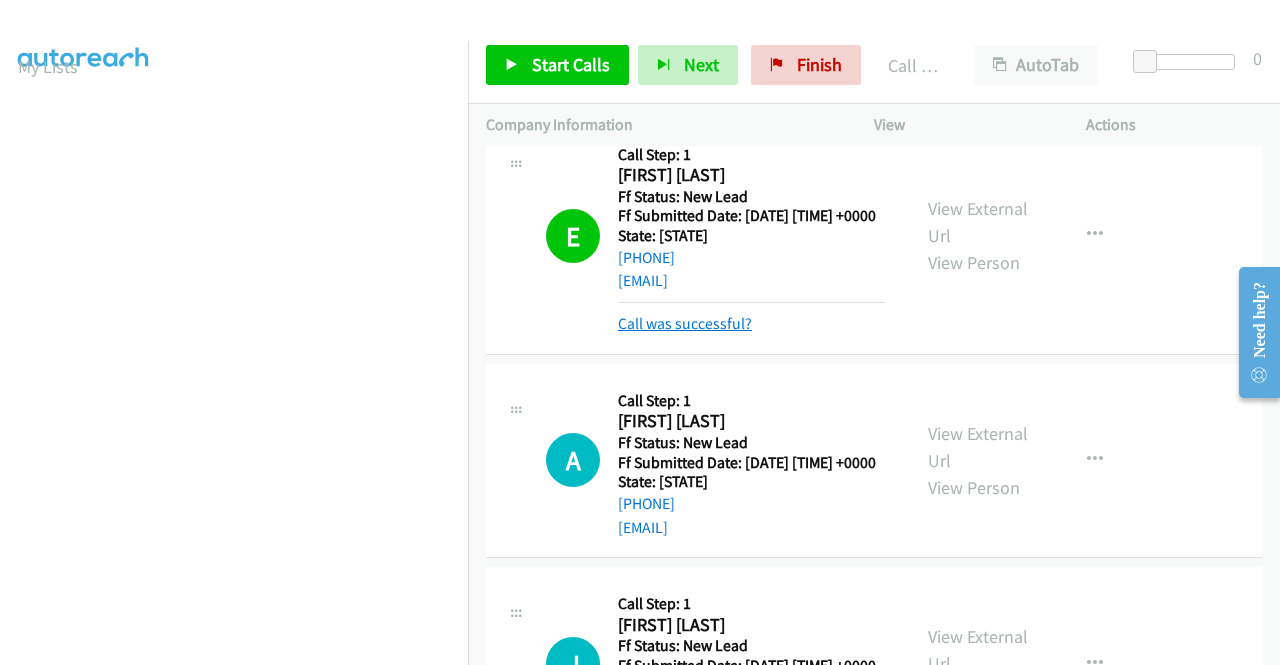 click on "Call was successful?" at bounding box center [685, 323] 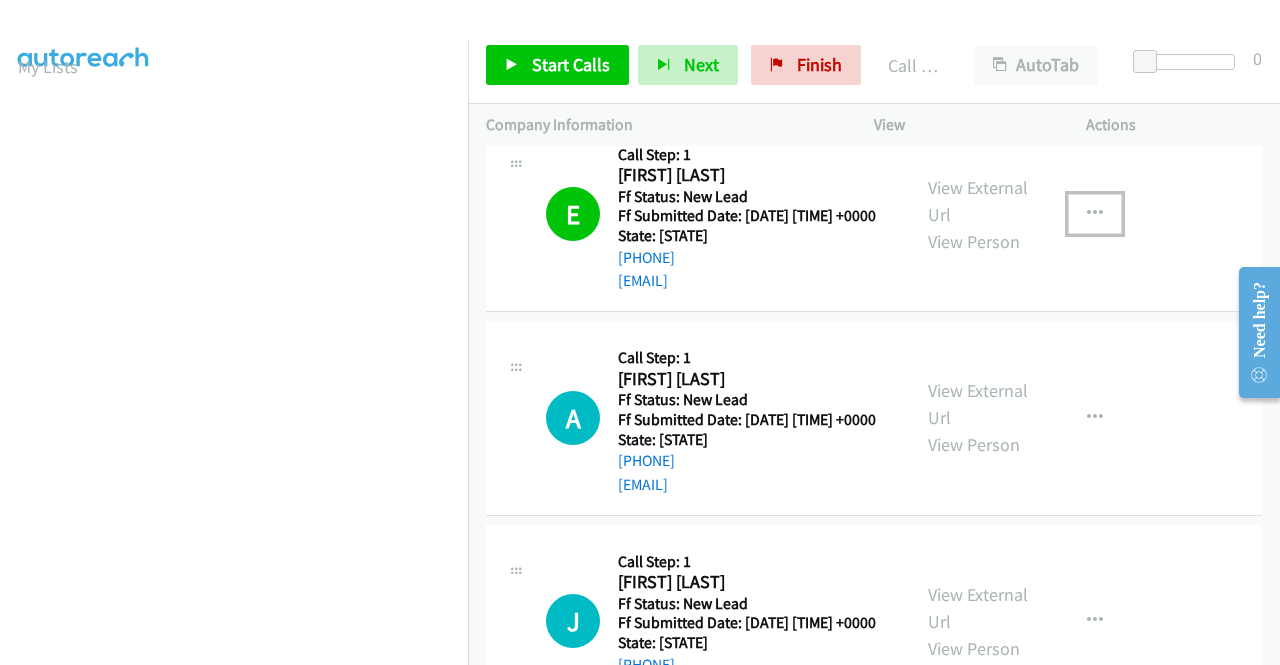 click at bounding box center (1095, 214) 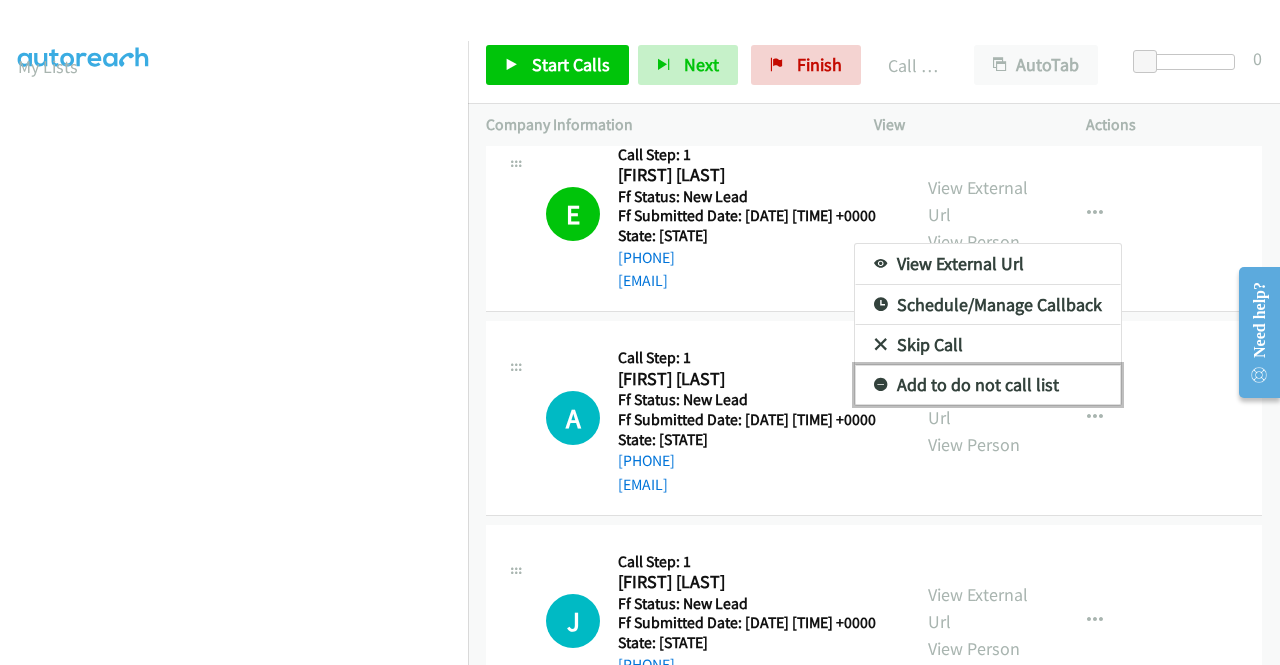 click on "Add to do not call list" at bounding box center [988, 385] 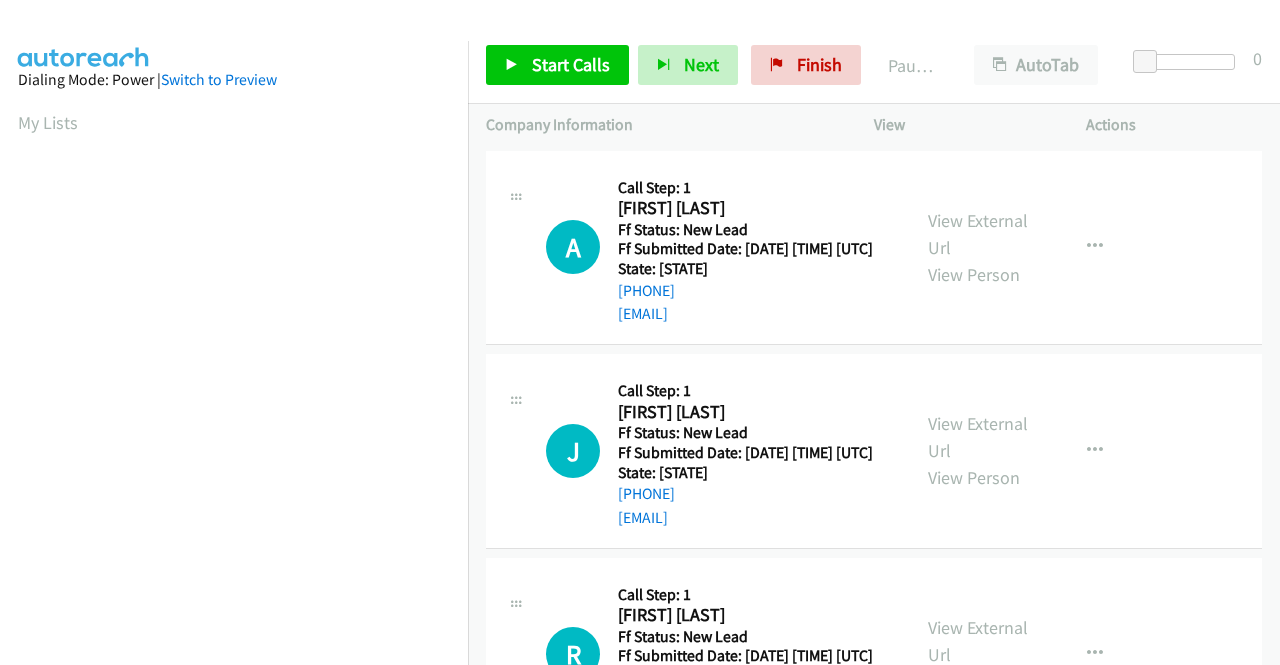 scroll, scrollTop: 0, scrollLeft: 0, axis: both 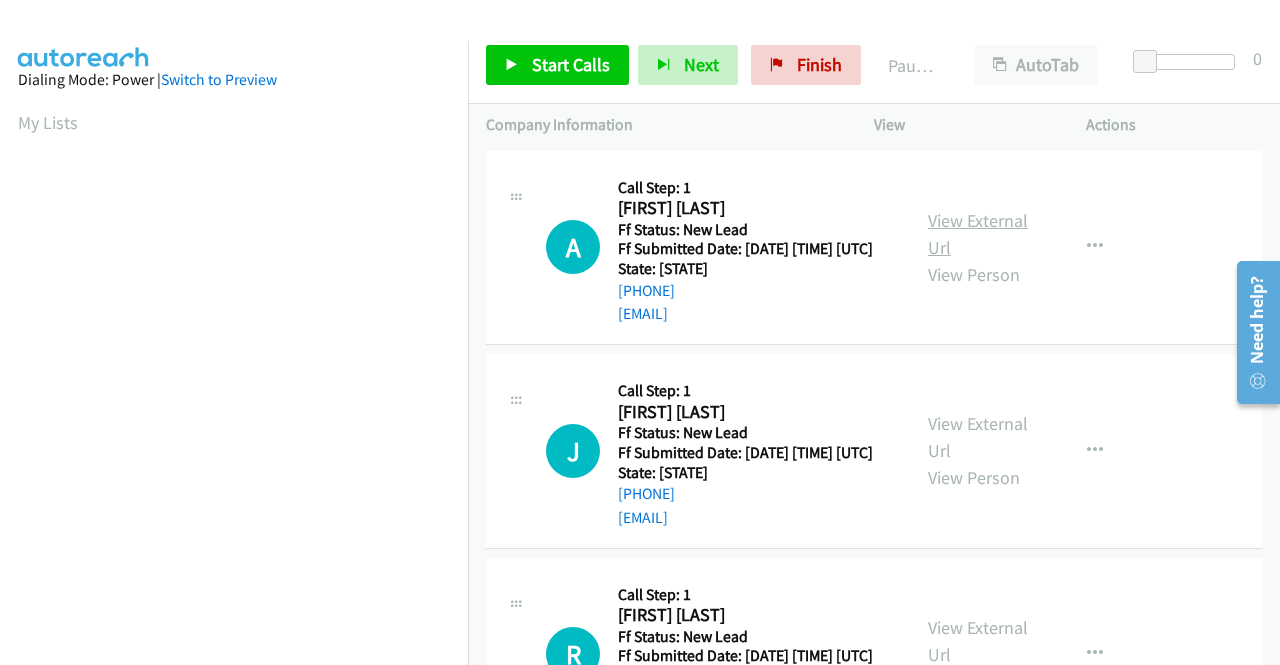 click on "View External Url" at bounding box center (978, 234) 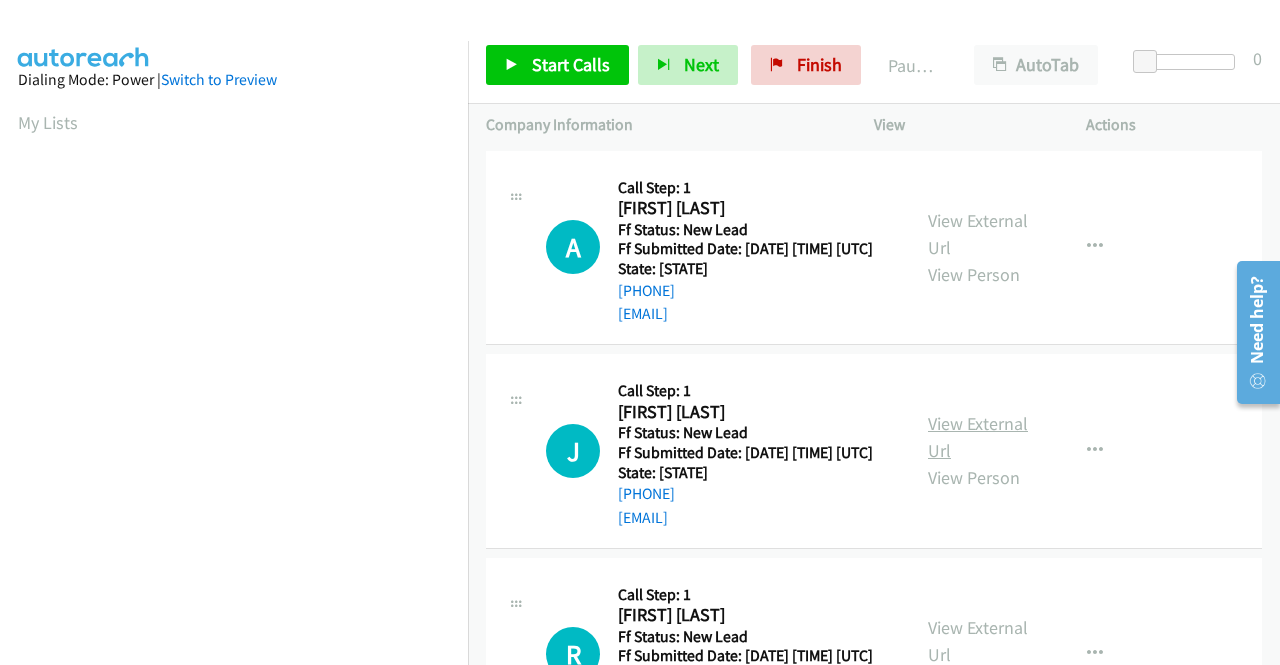 click on "View External Url" at bounding box center [978, 437] 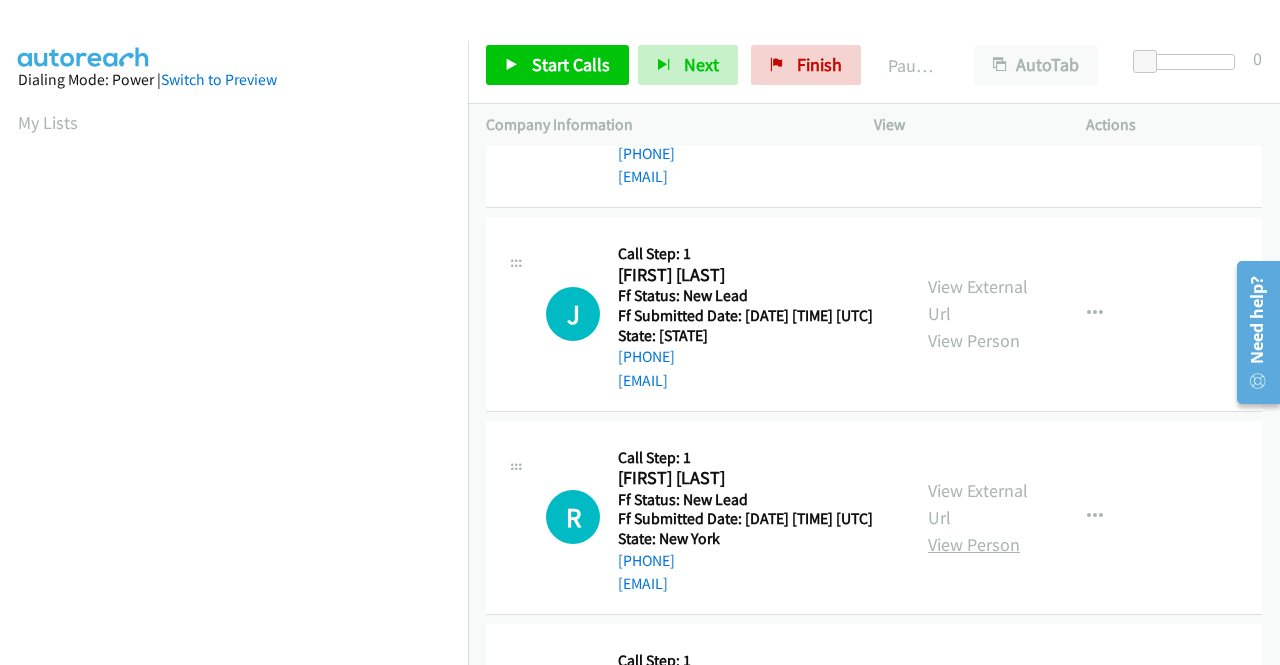 scroll, scrollTop: 200, scrollLeft: 0, axis: vertical 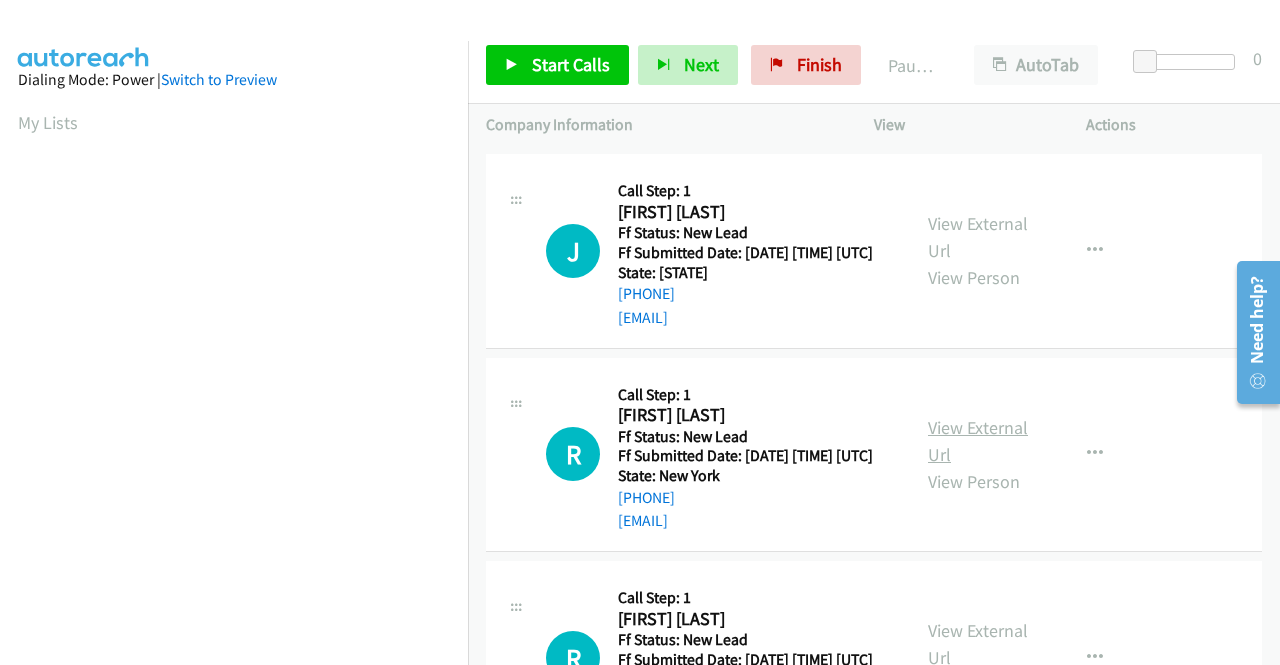 click on "View External Url" at bounding box center (978, 441) 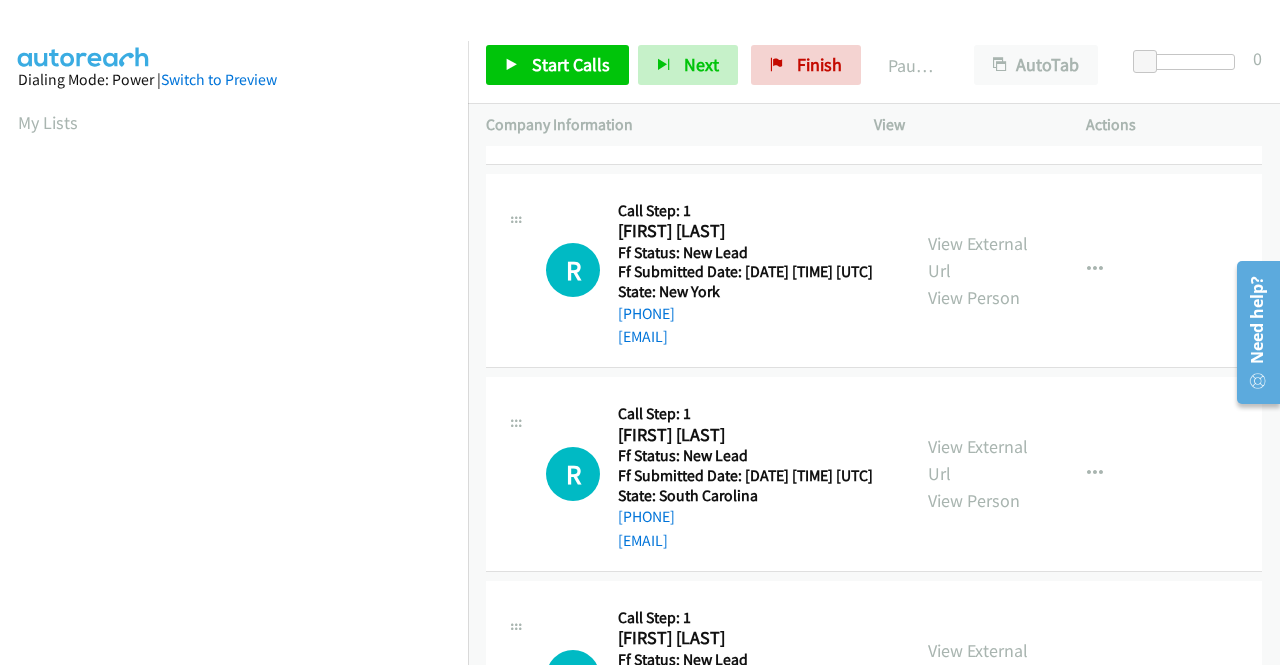scroll, scrollTop: 400, scrollLeft: 0, axis: vertical 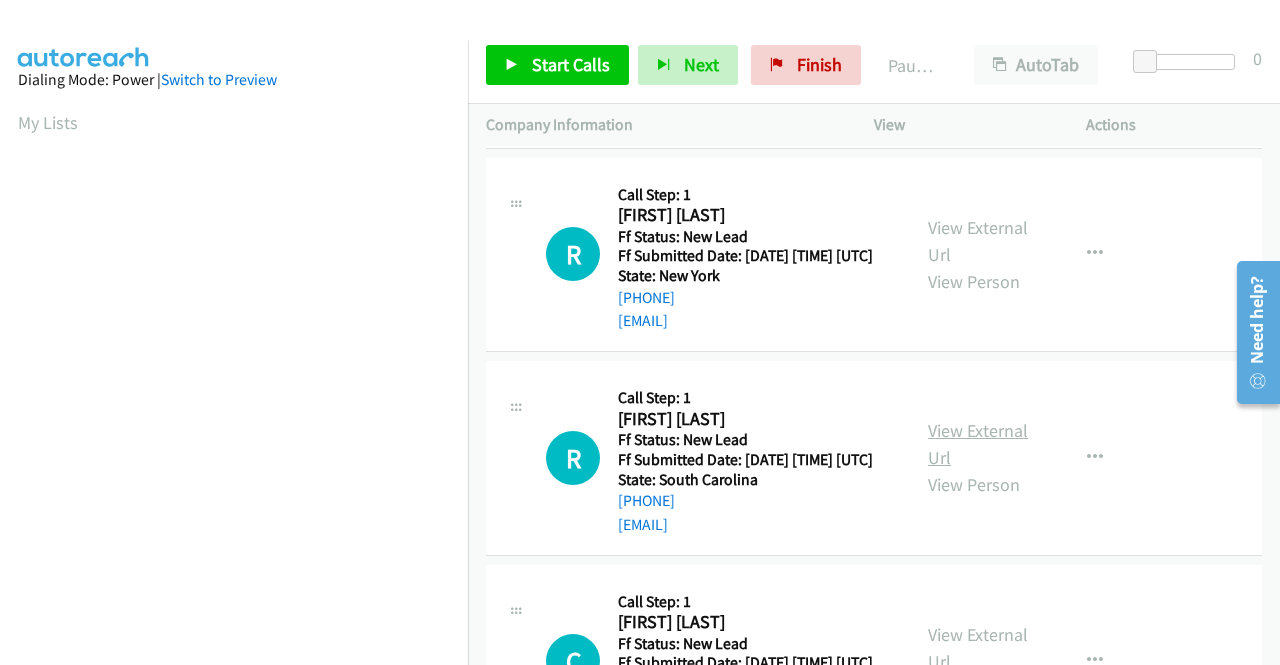 click on "View External Url" at bounding box center (978, 444) 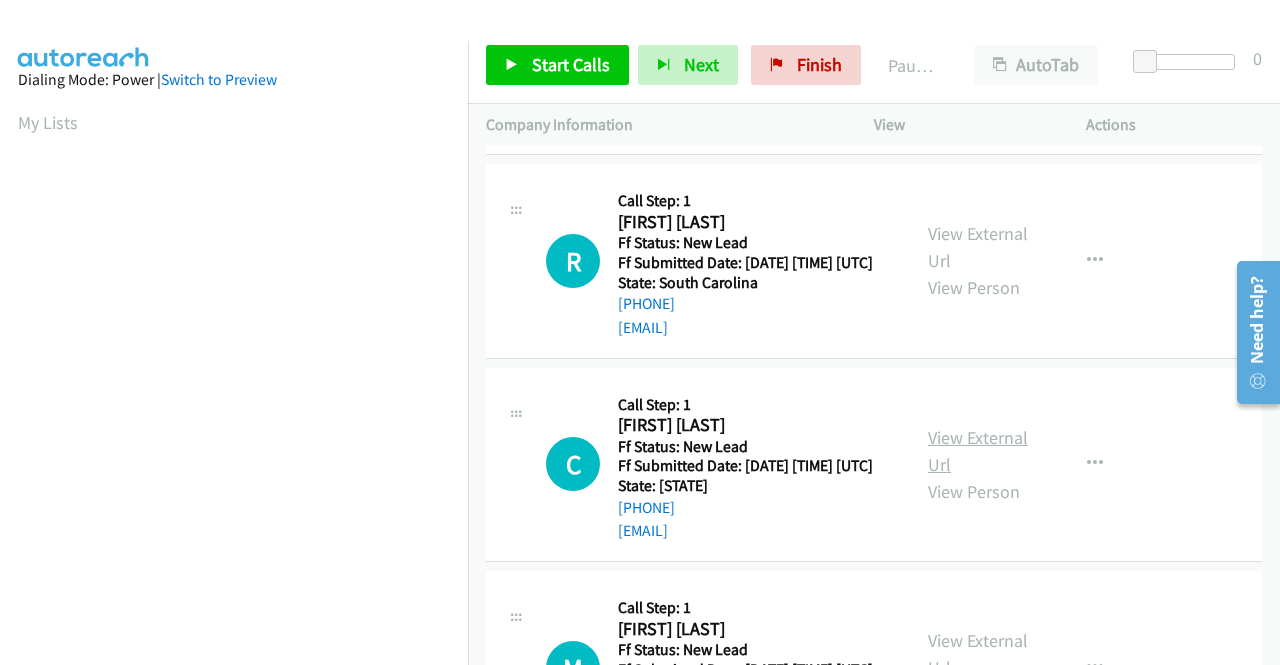scroll, scrollTop: 600, scrollLeft: 0, axis: vertical 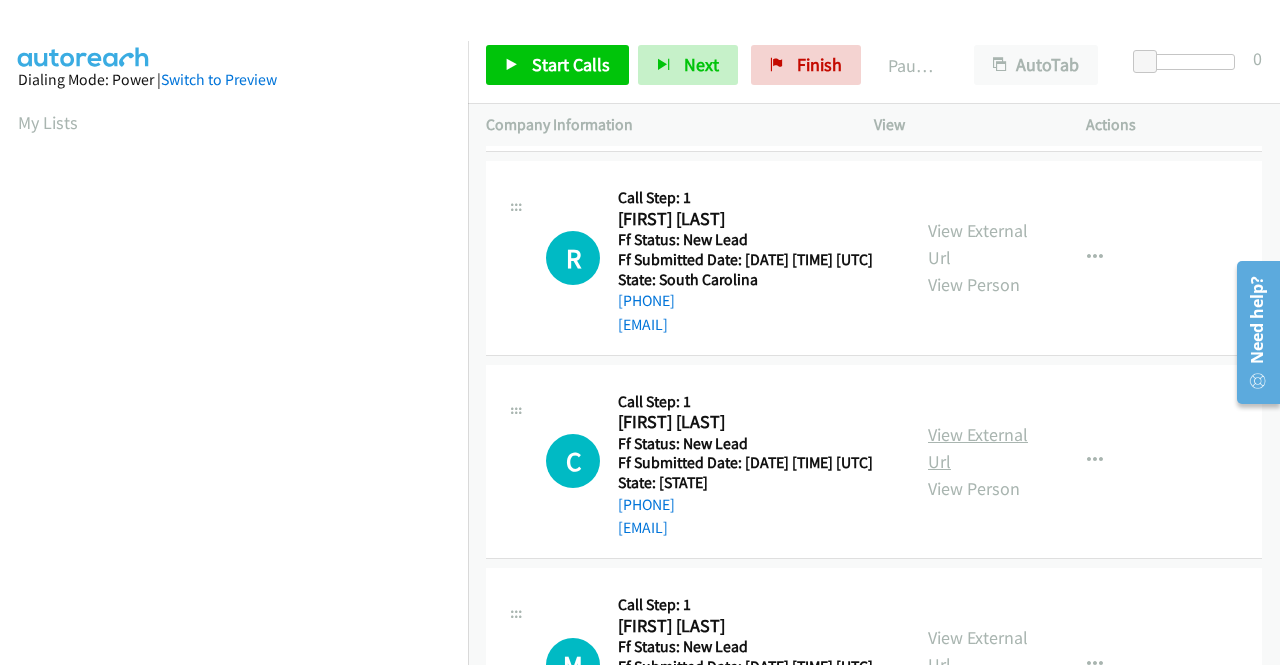 click on "View External Url" at bounding box center (978, 448) 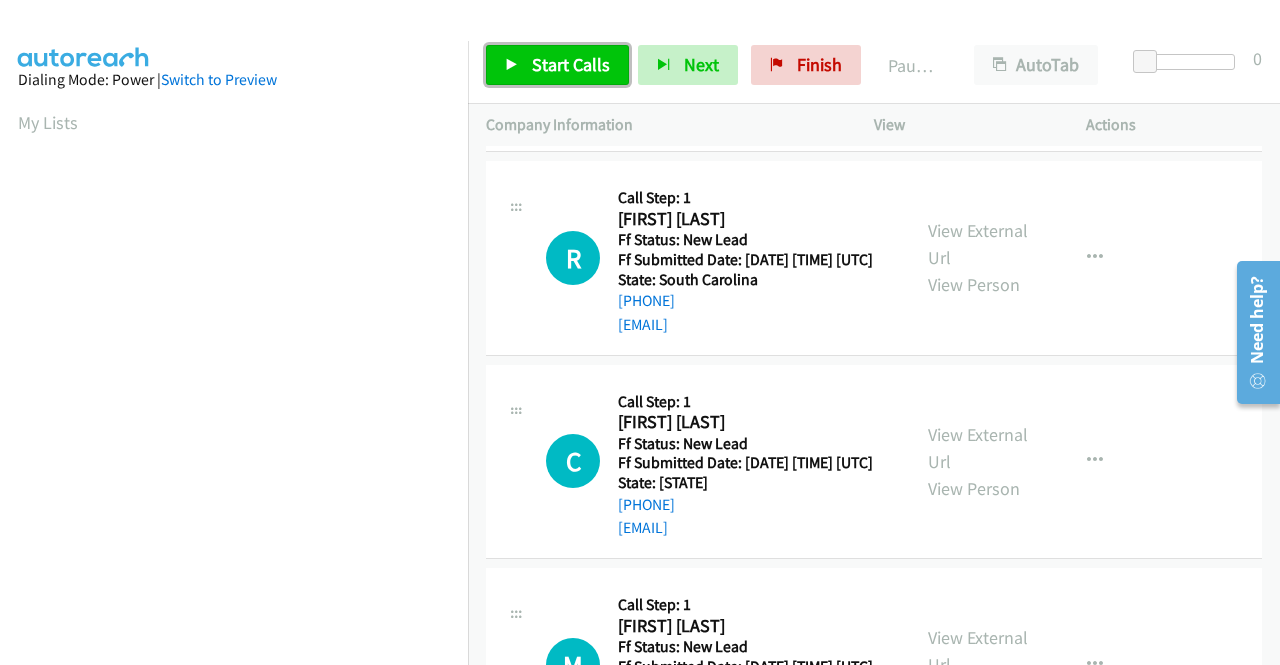 click on "Start Calls" at bounding box center [571, 64] 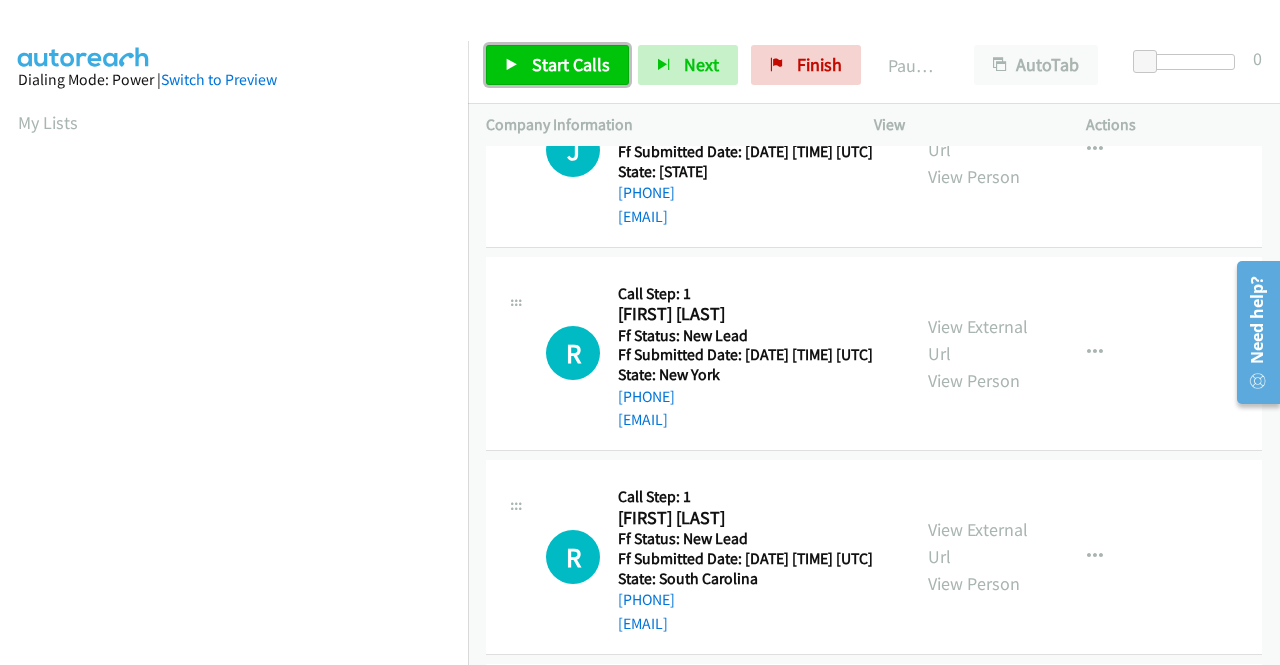 scroll, scrollTop: 0, scrollLeft: 0, axis: both 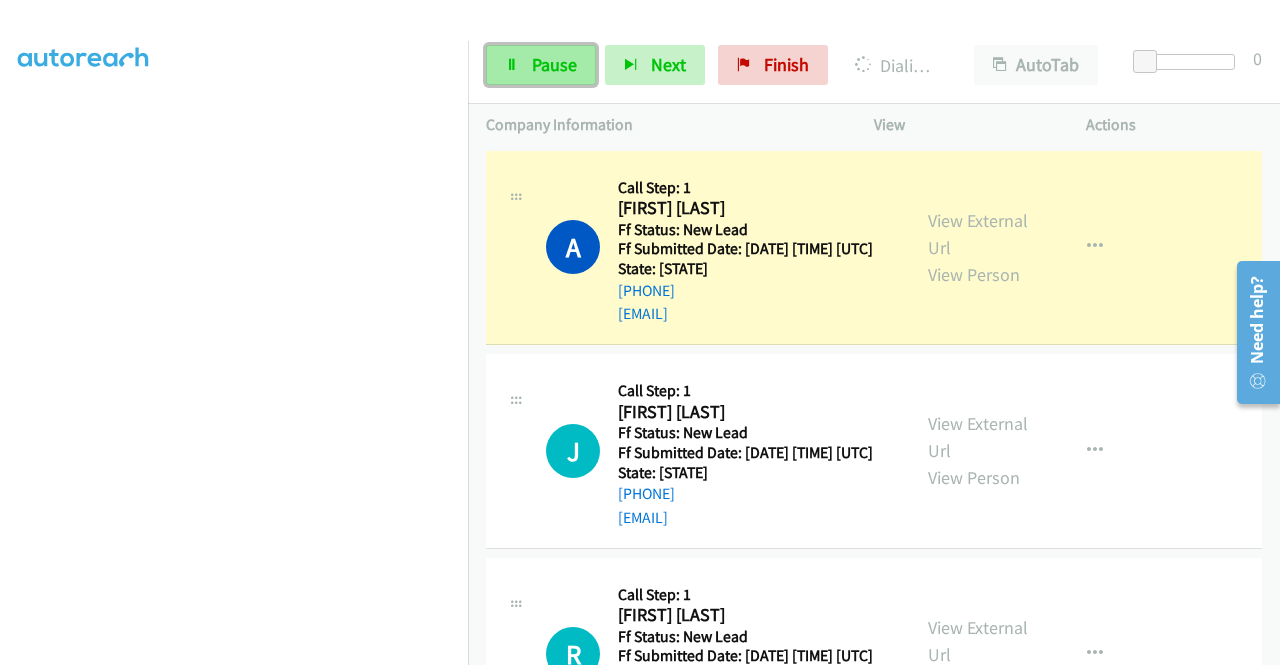 click on "Pause" at bounding box center (554, 64) 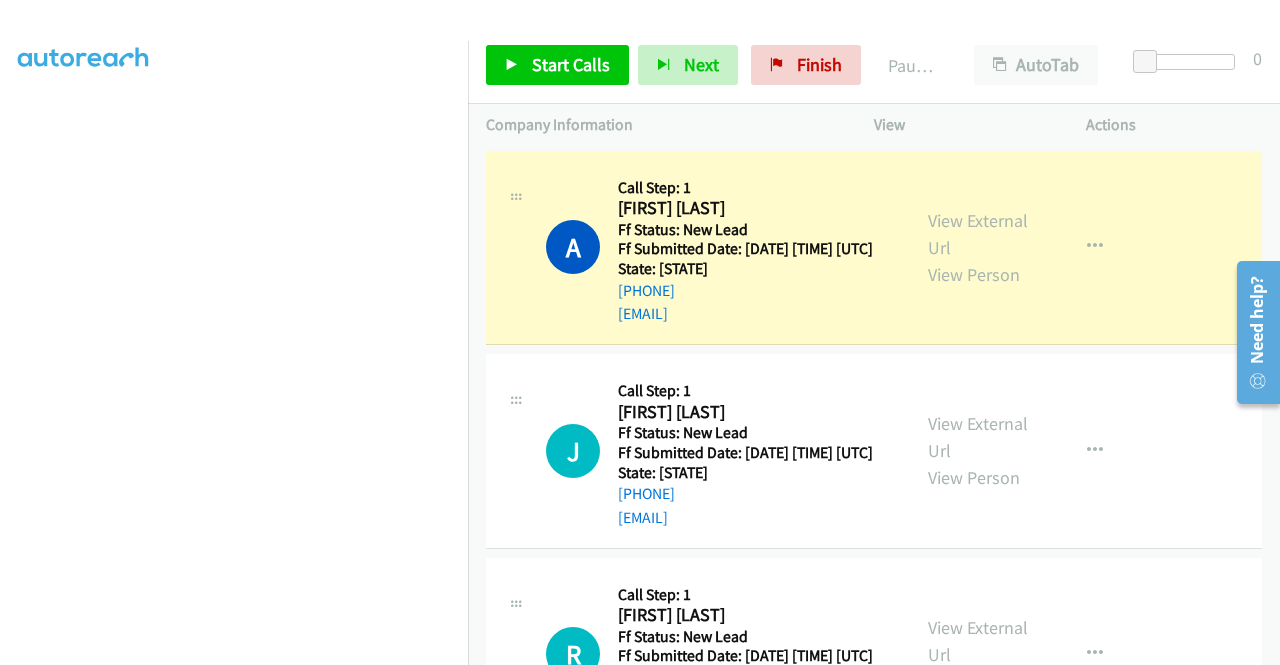 scroll, scrollTop: 156, scrollLeft: 0, axis: vertical 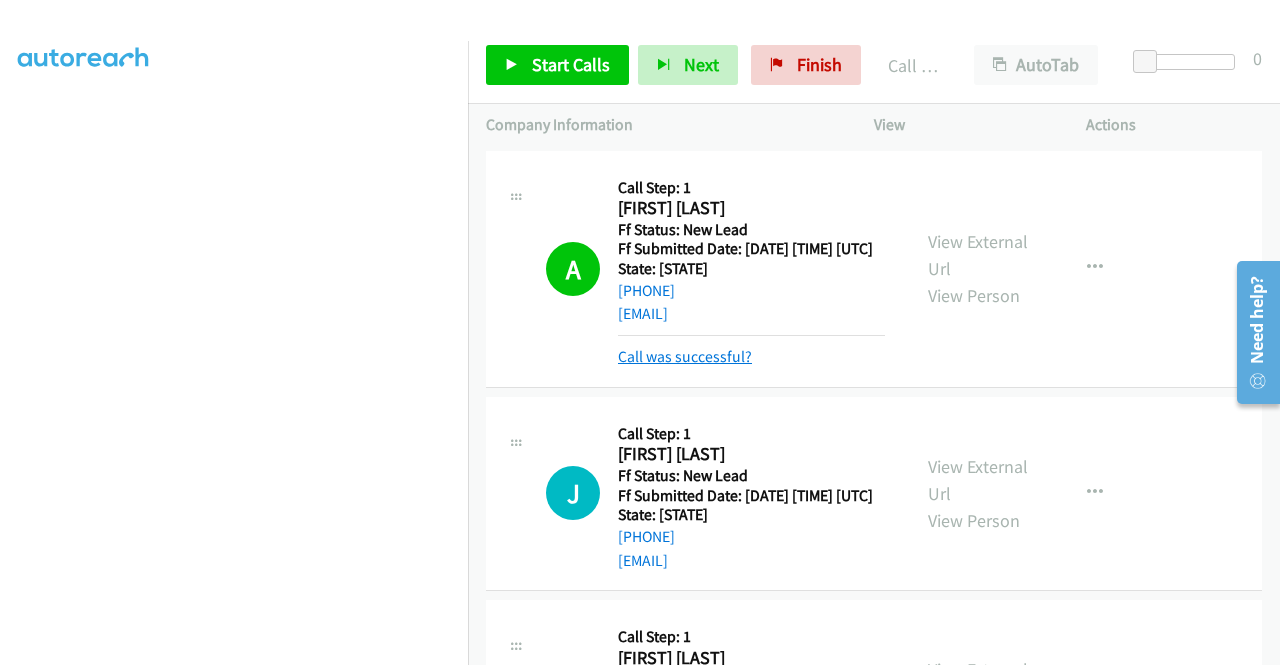 click on "Call was successful?" at bounding box center [685, 356] 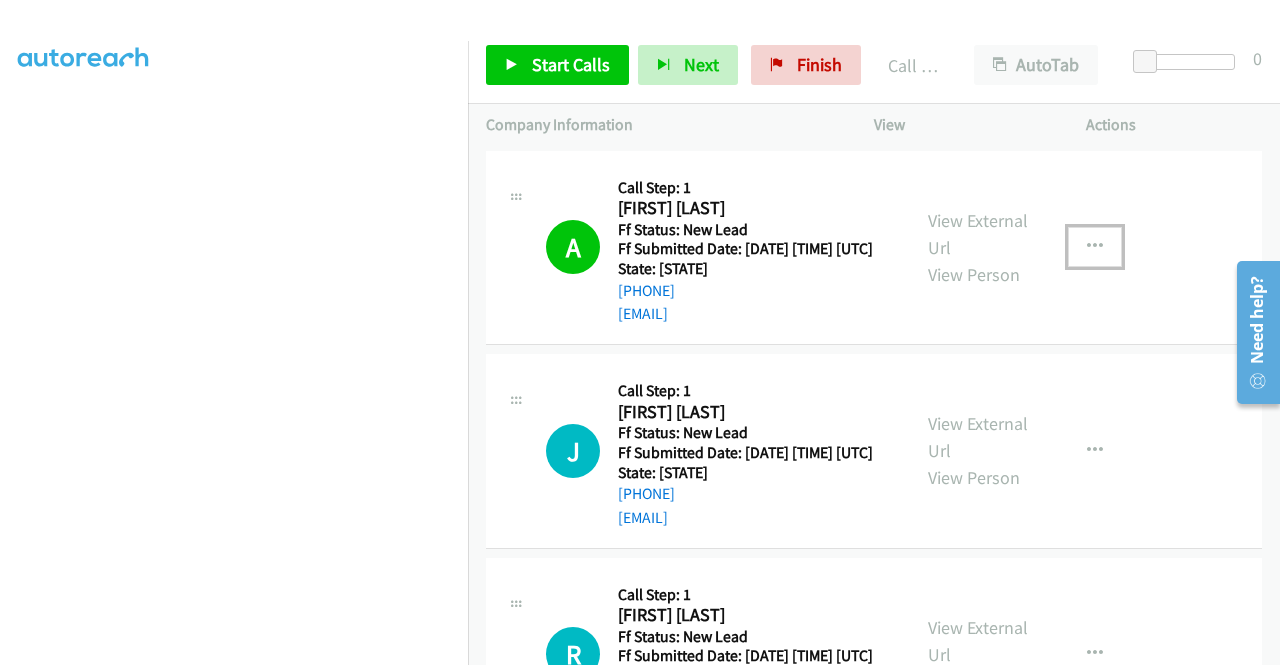 click at bounding box center [1095, 247] 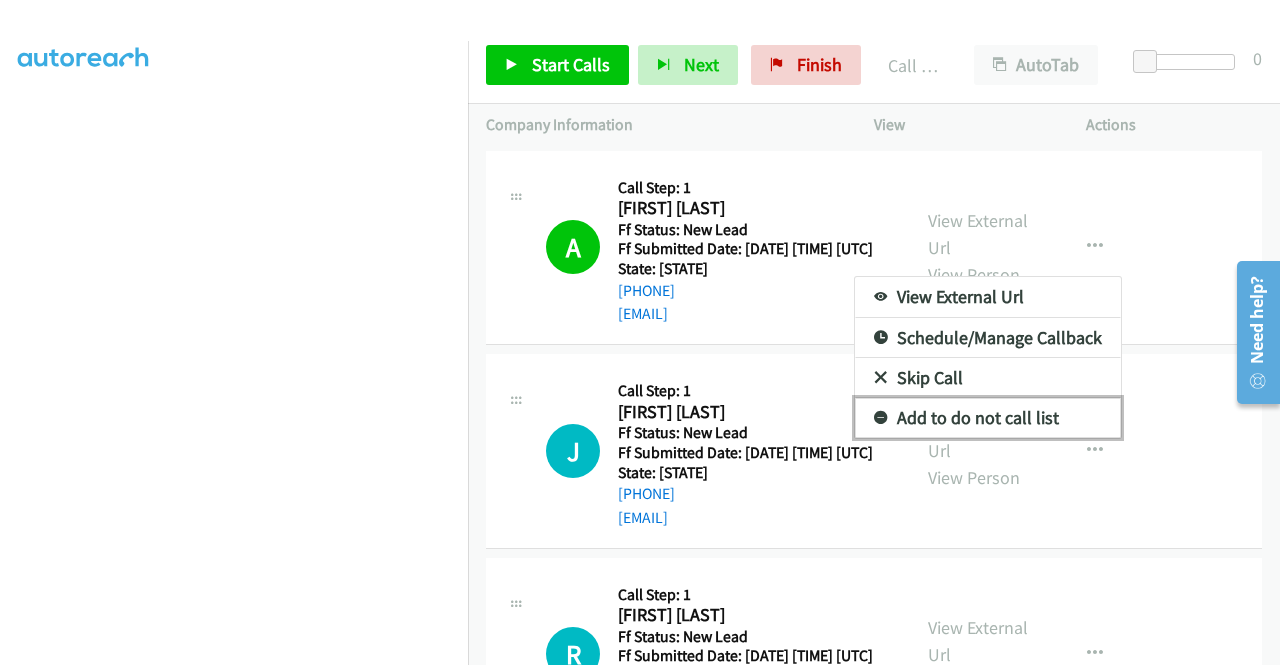 click on "Add to do not call list" at bounding box center [988, 418] 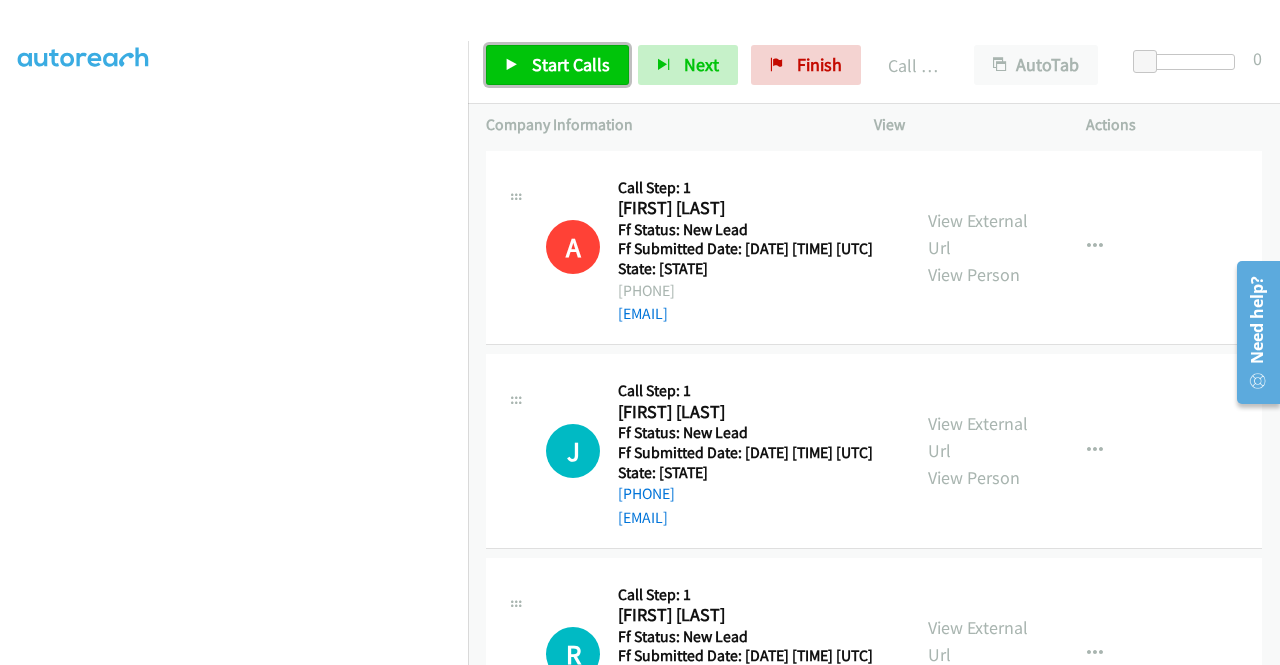 click on "Start Calls" at bounding box center [571, 64] 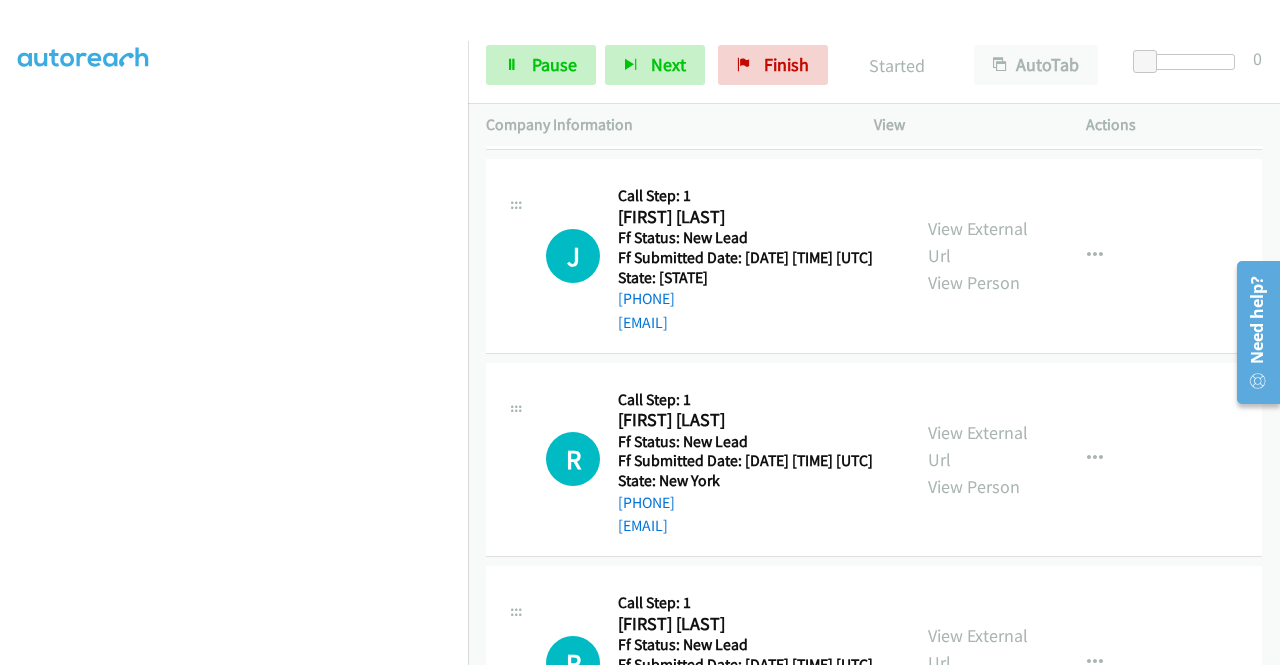 scroll, scrollTop: 200, scrollLeft: 0, axis: vertical 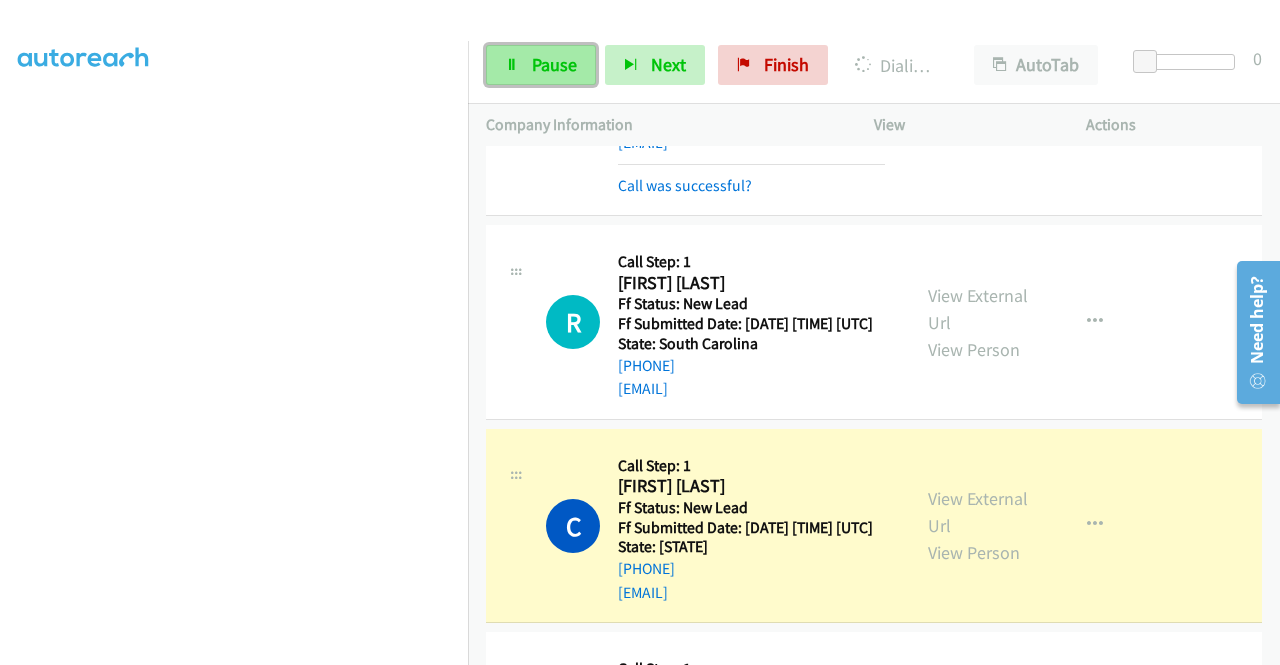 click on "Pause" at bounding box center (554, 64) 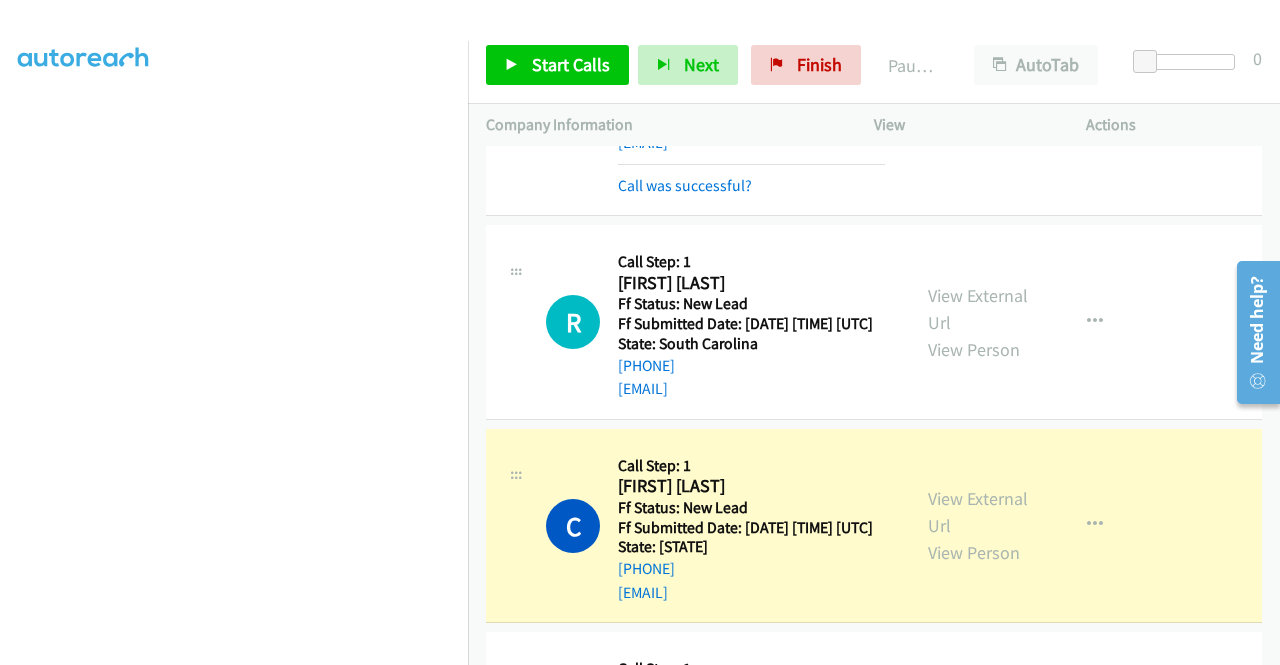 scroll, scrollTop: 456, scrollLeft: 0, axis: vertical 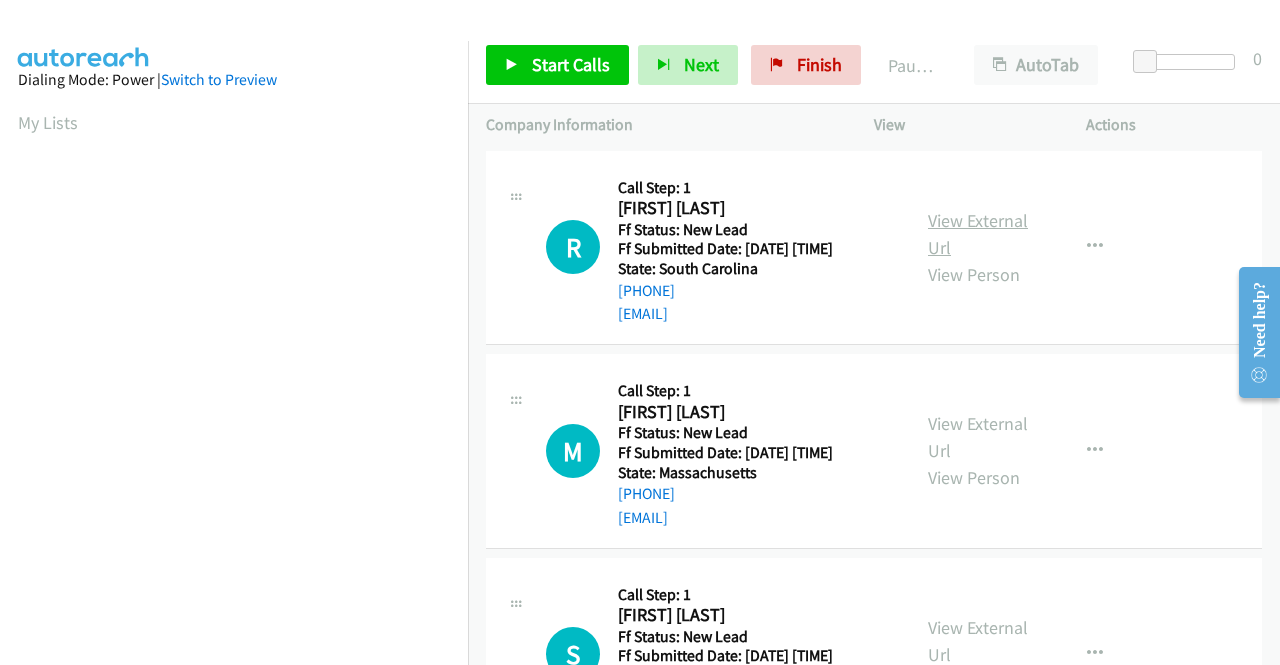 click on "View External Url" at bounding box center (978, 234) 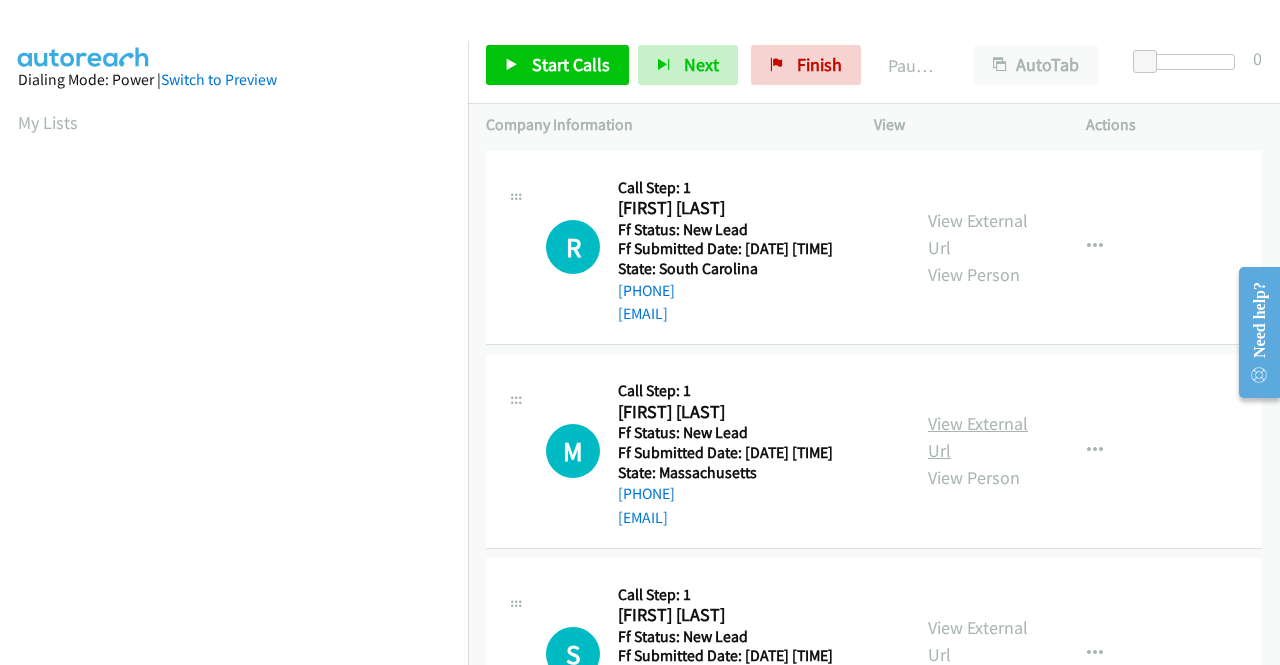 click on "View External Url" at bounding box center (978, 437) 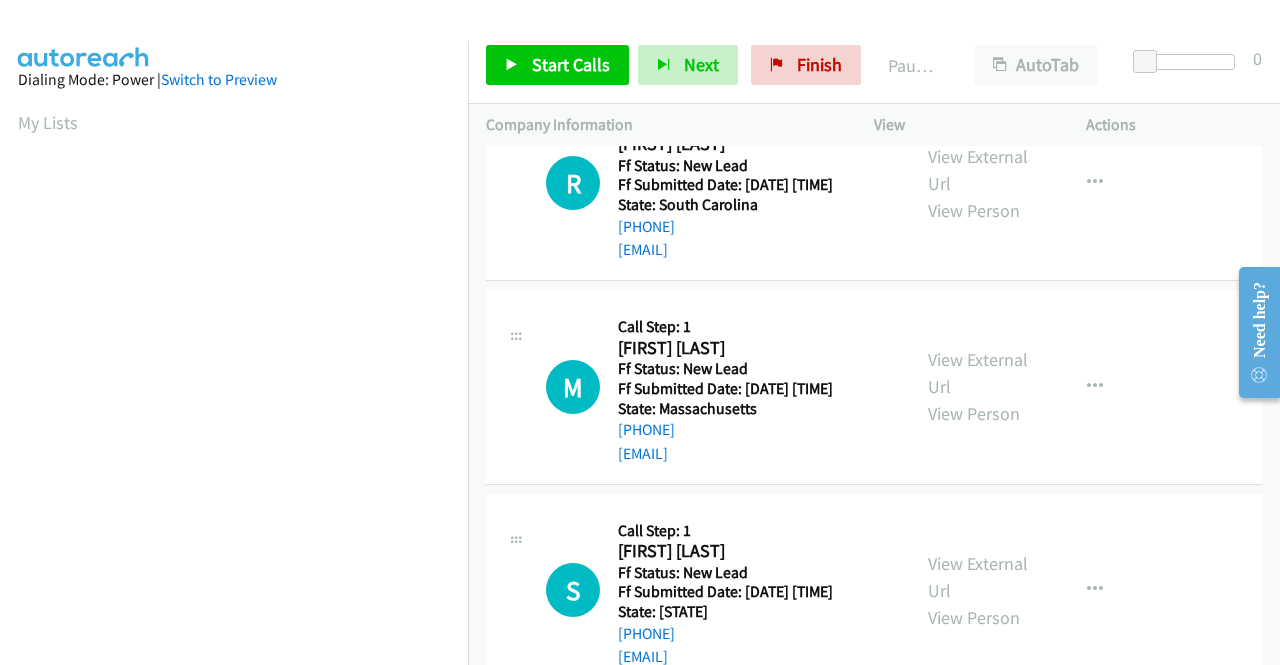 scroll, scrollTop: 200, scrollLeft: 0, axis: vertical 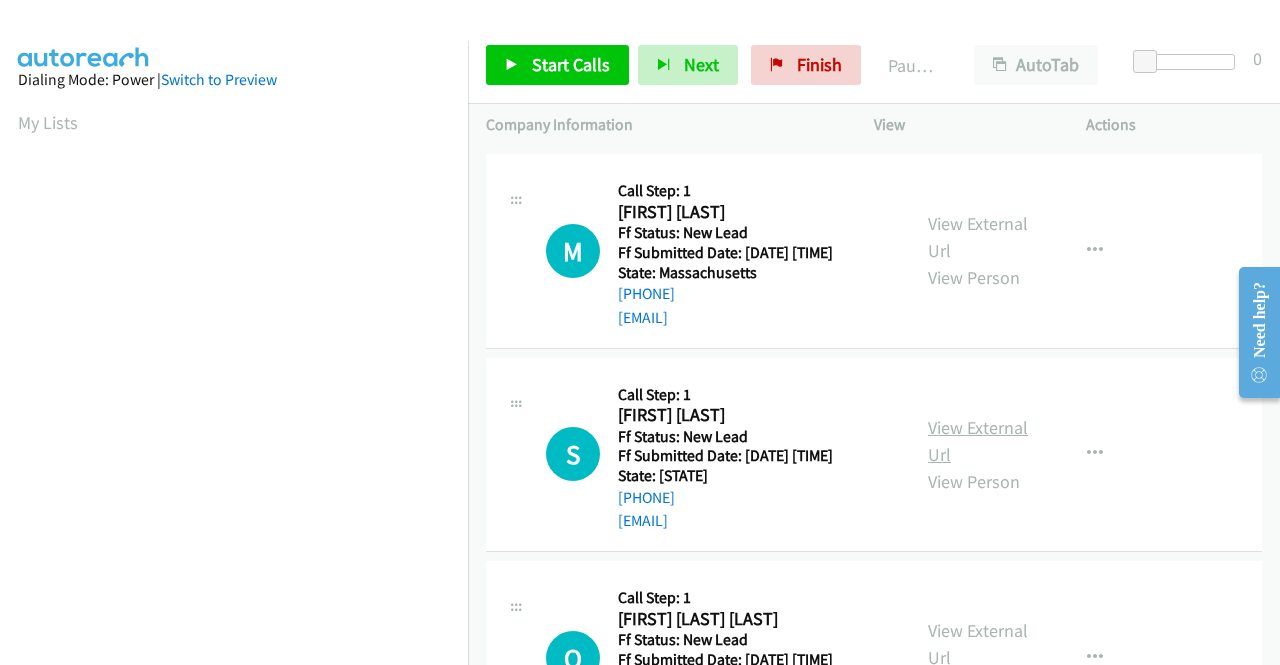 click on "View External Url" at bounding box center (978, 441) 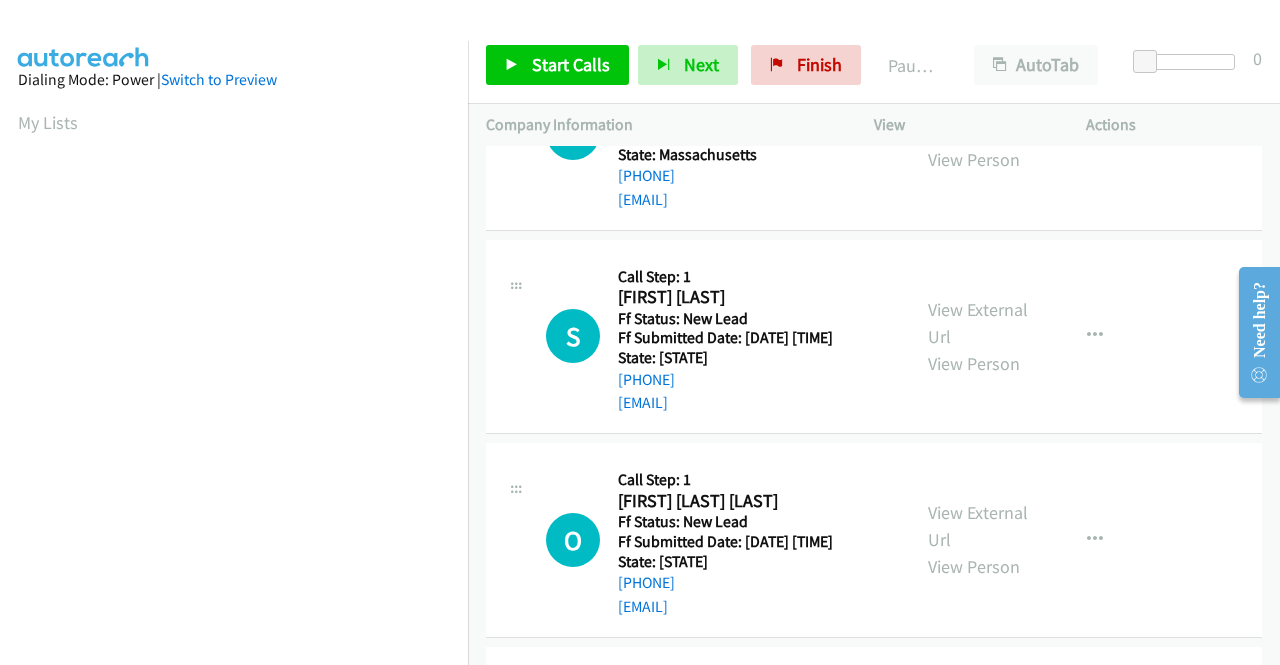 scroll, scrollTop: 500, scrollLeft: 0, axis: vertical 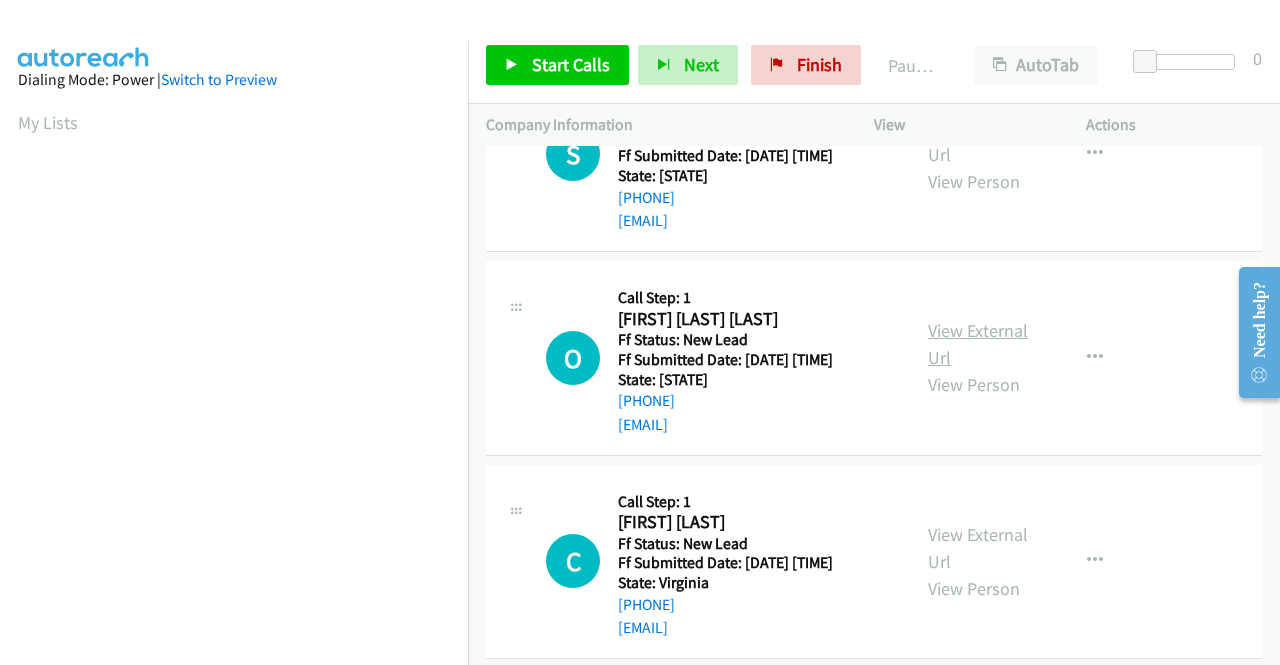 click on "View External Url" at bounding box center (978, 344) 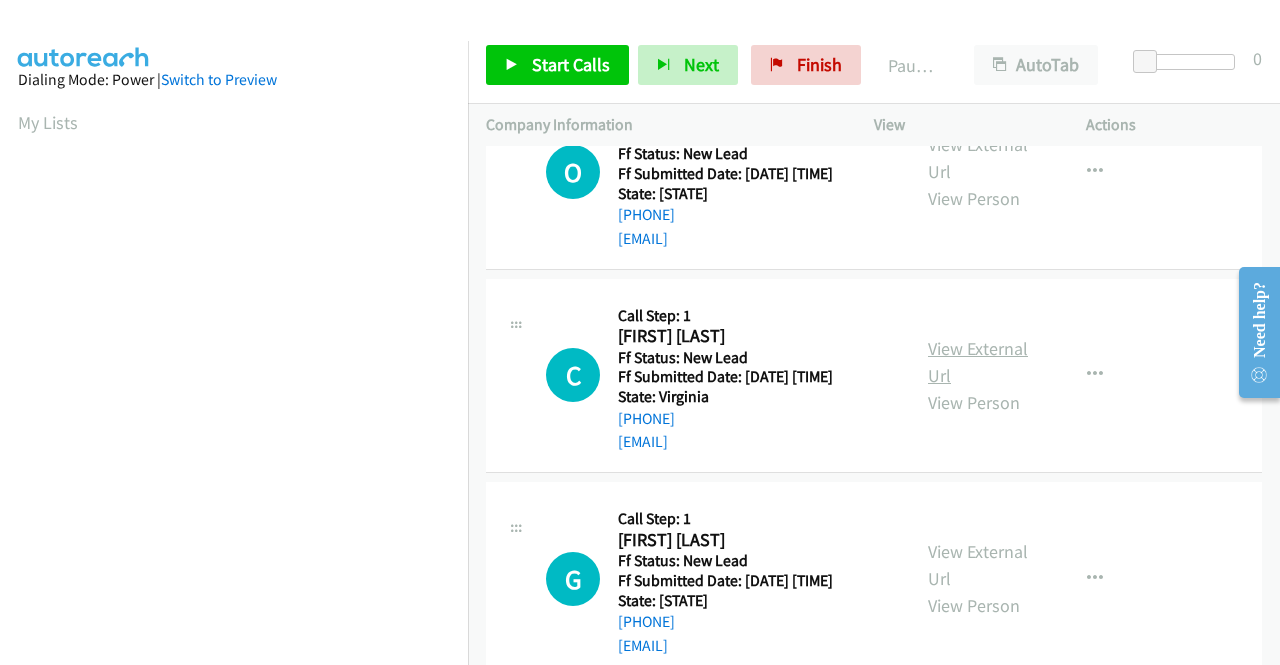 scroll, scrollTop: 700, scrollLeft: 0, axis: vertical 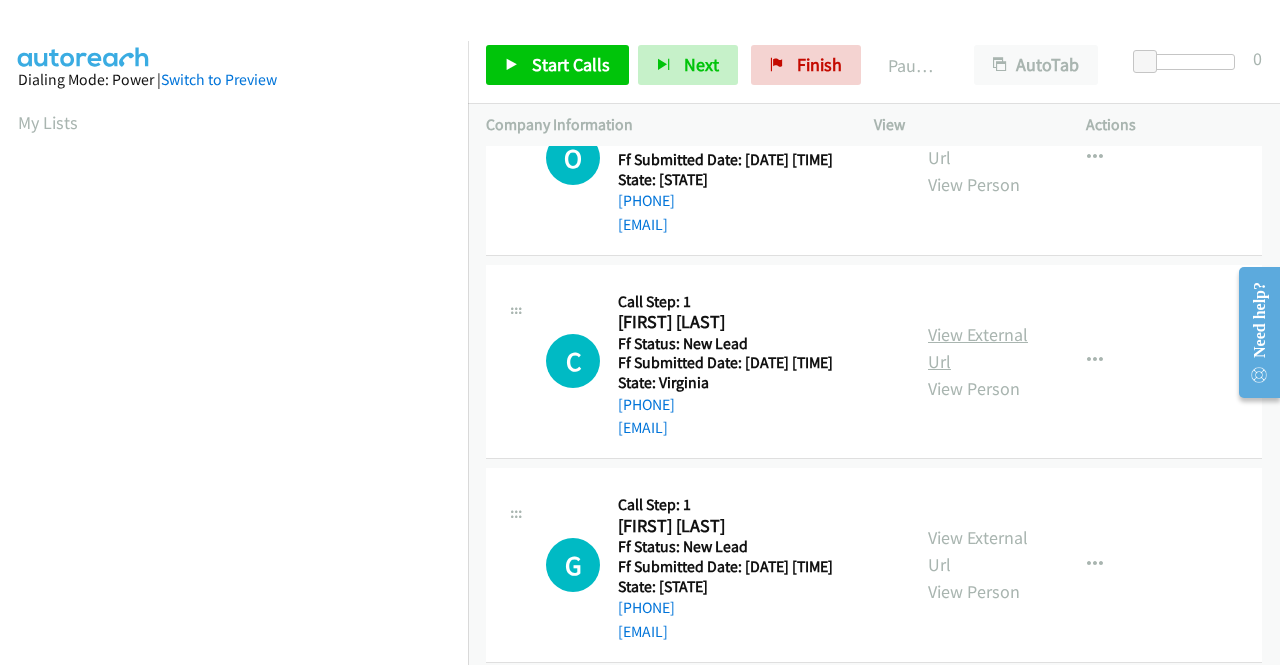 click on "View External Url" at bounding box center [978, 348] 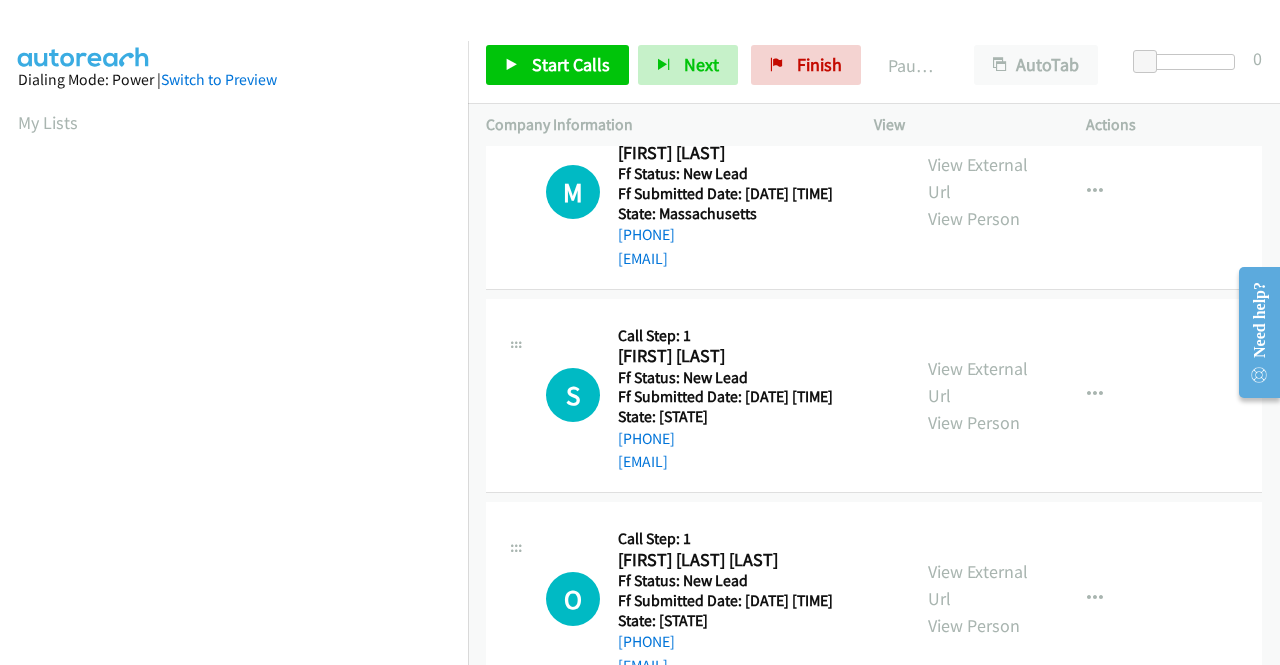 scroll, scrollTop: 0, scrollLeft: 0, axis: both 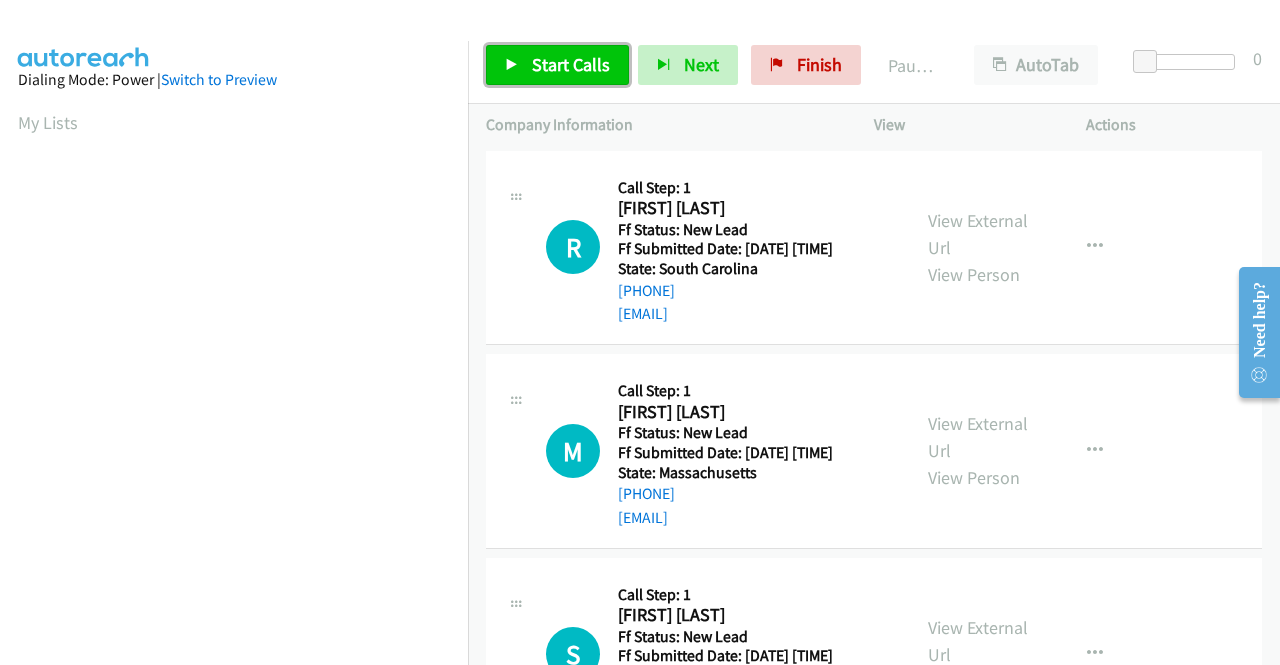 click on "Start Calls" at bounding box center (571, 64) 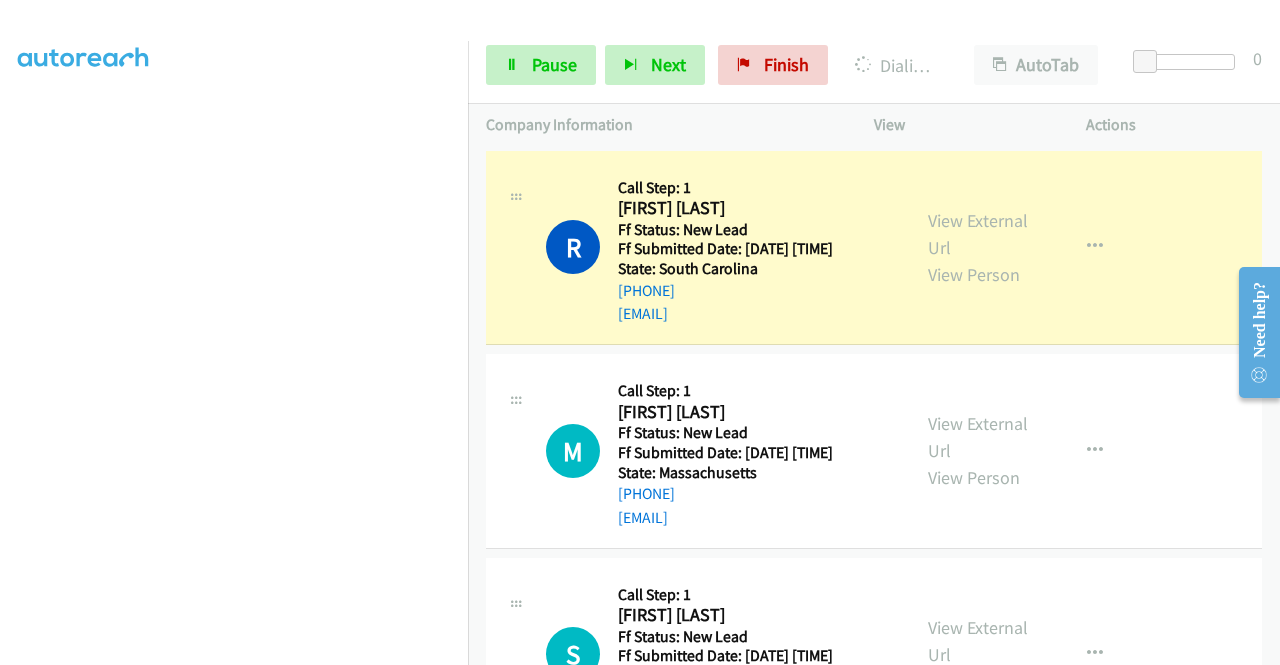 scroll, scrollTop: 0, scrollLeft: 0, axis: both 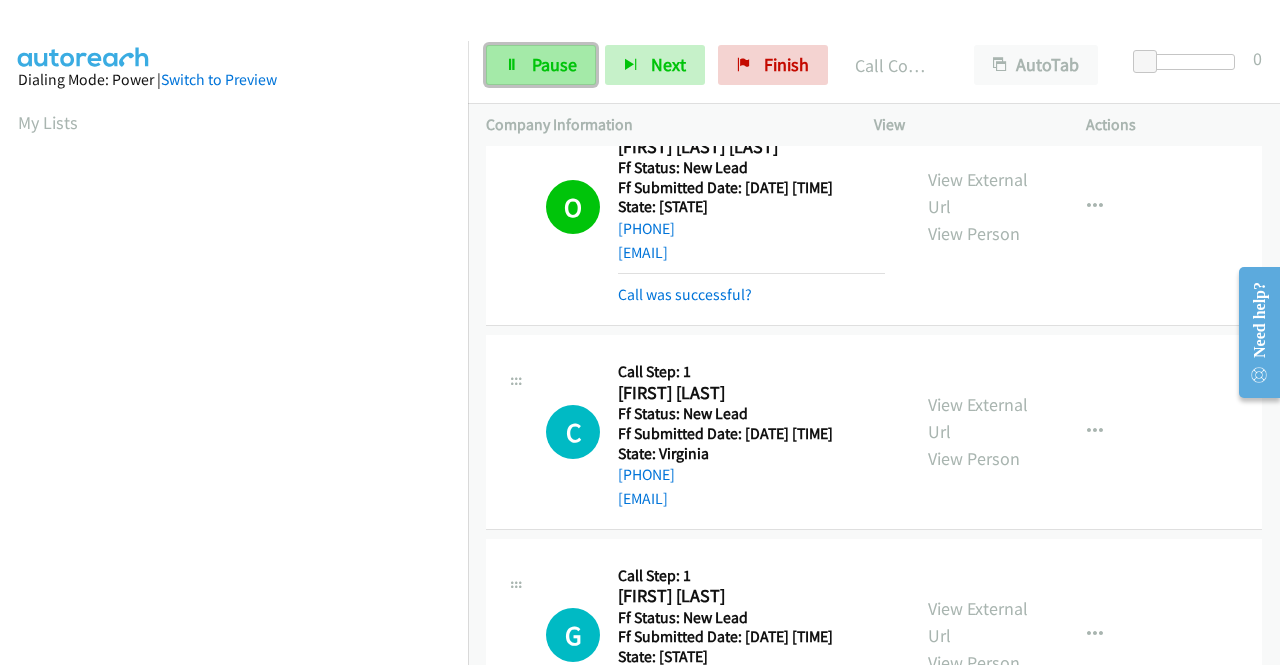 click on "Pause" at bounding box center (554, 64) 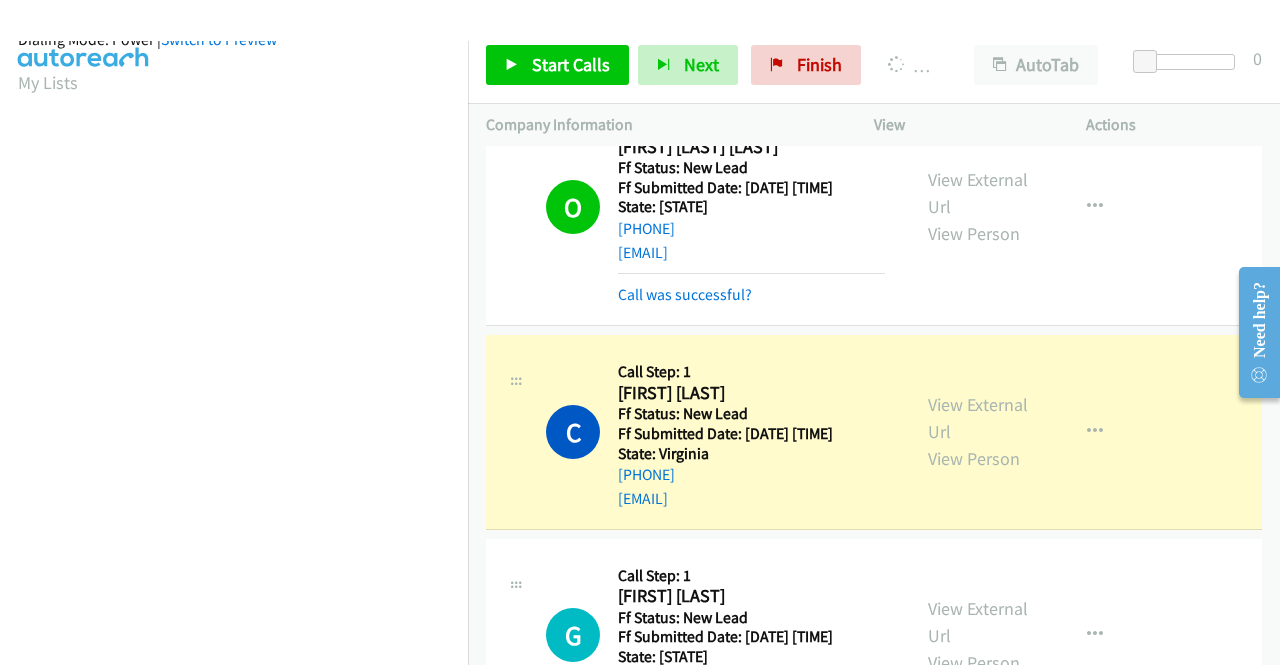 scroll, scrollTop: 456, scrollLeft: 0, axis: vertical 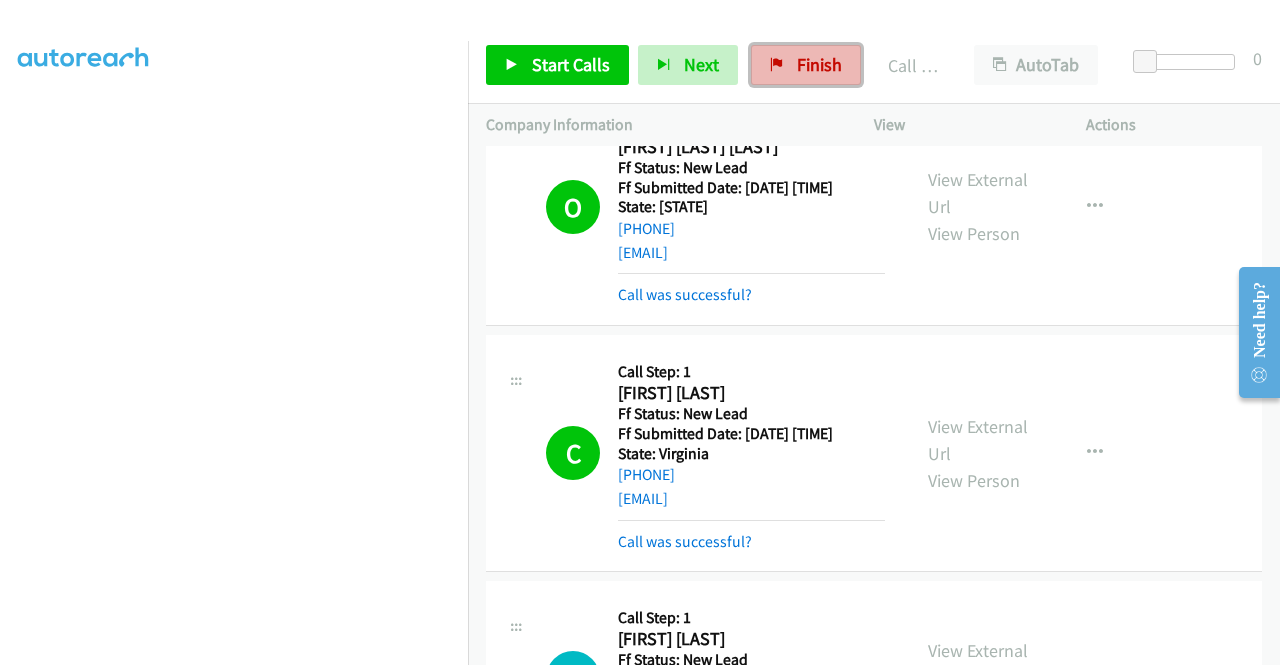 click on "Finish" at bounding box center [819, 64] 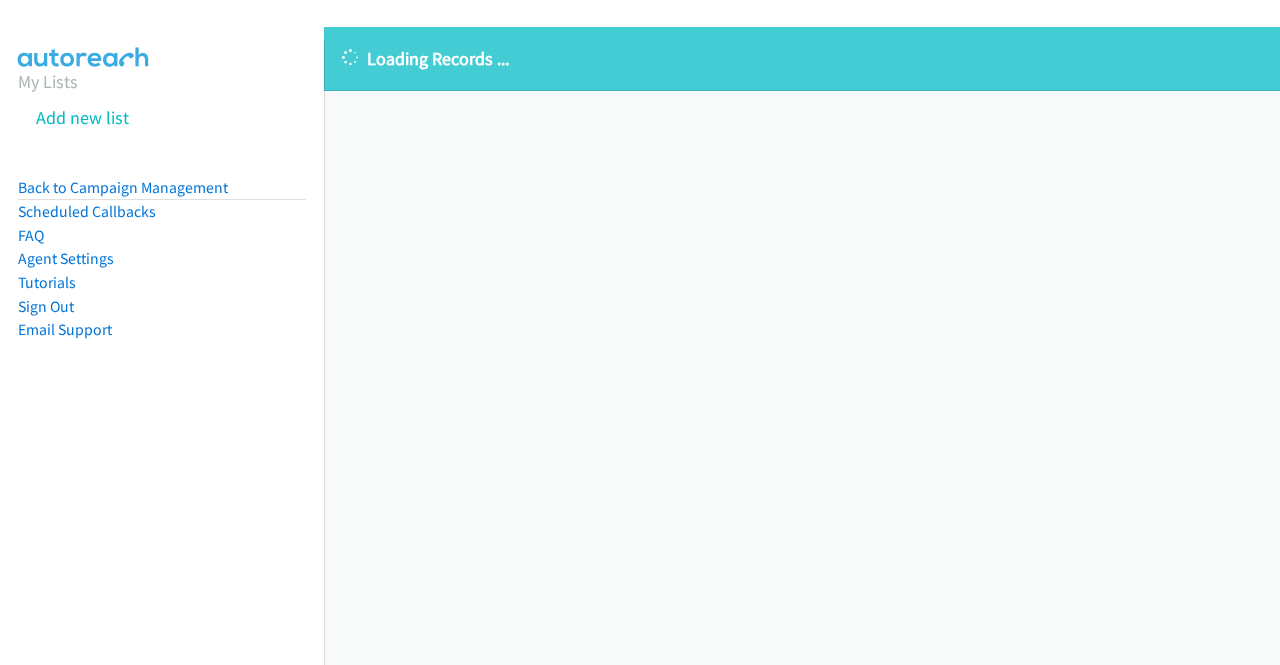 scroll, scrollTop: 0, scrollLeft: 0, axis: both 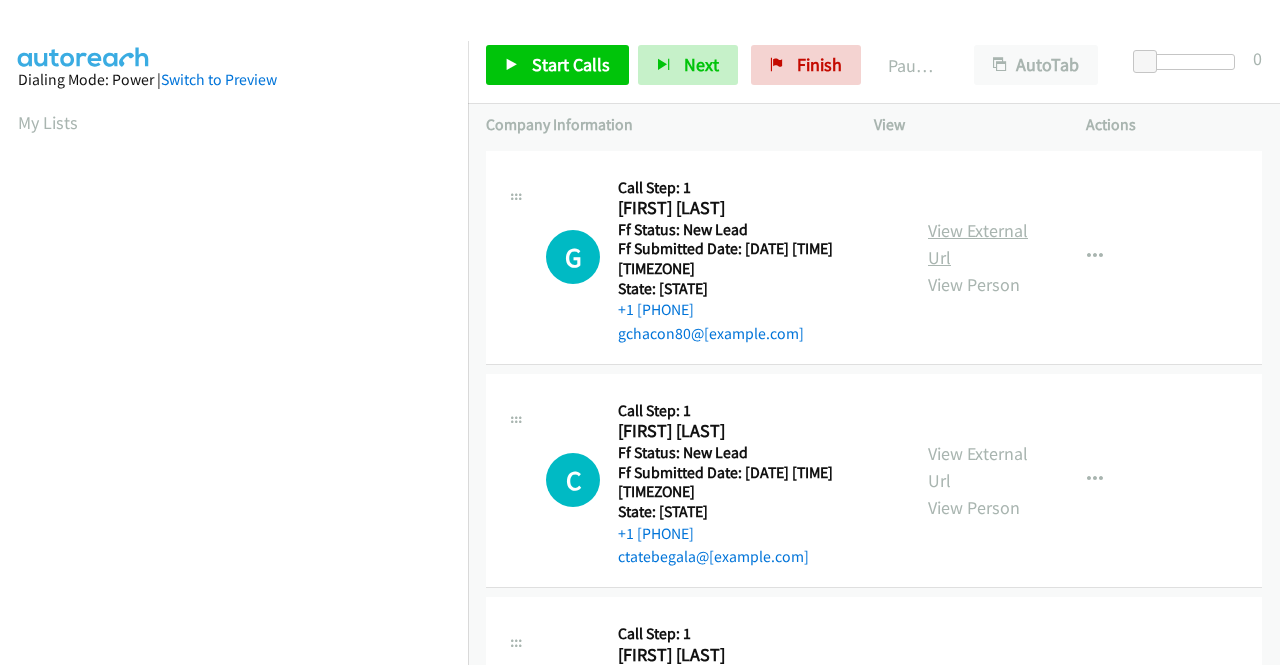 click on "View External Url" at bounding box center [978, 244] 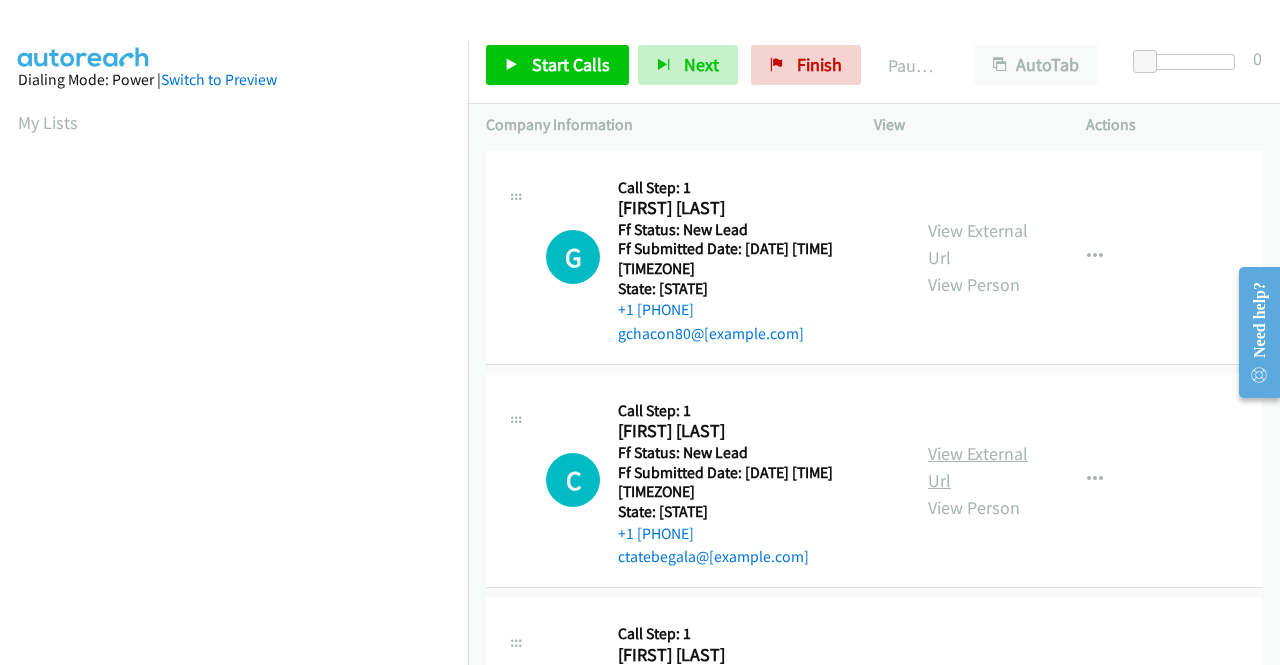 click on "View External Url" at bounding box center [978, 467] 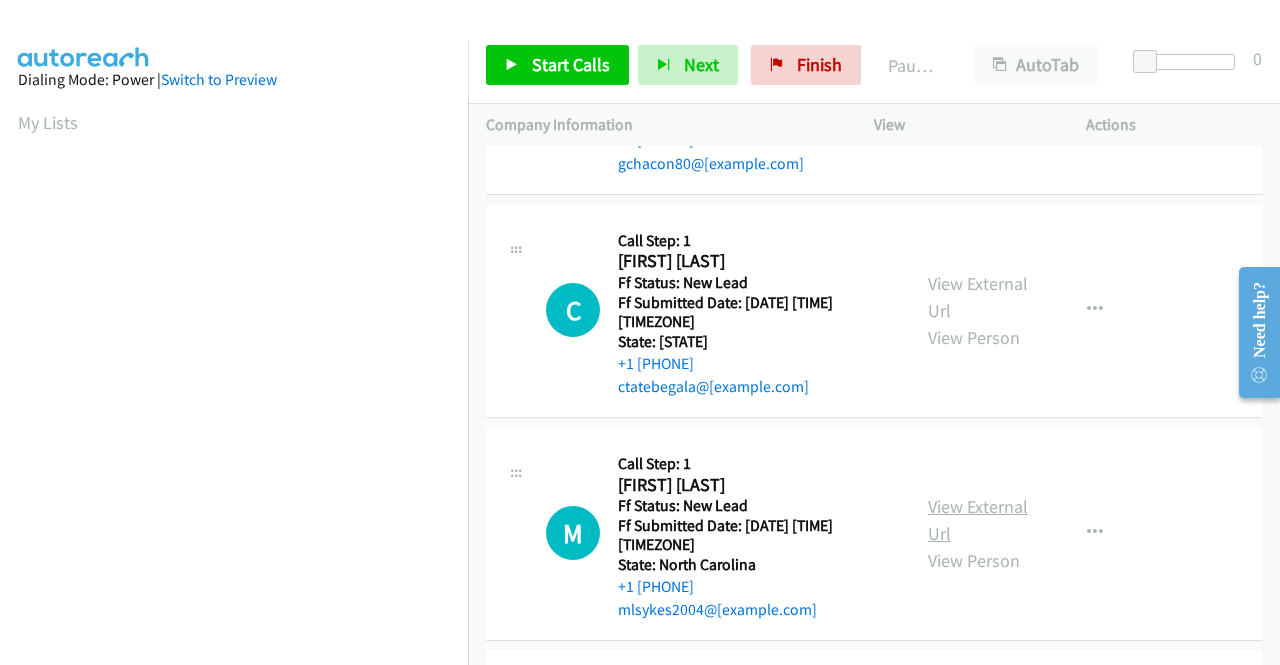 scroll, scrollTop: 200, scrollLeft: 0, axis: vertical 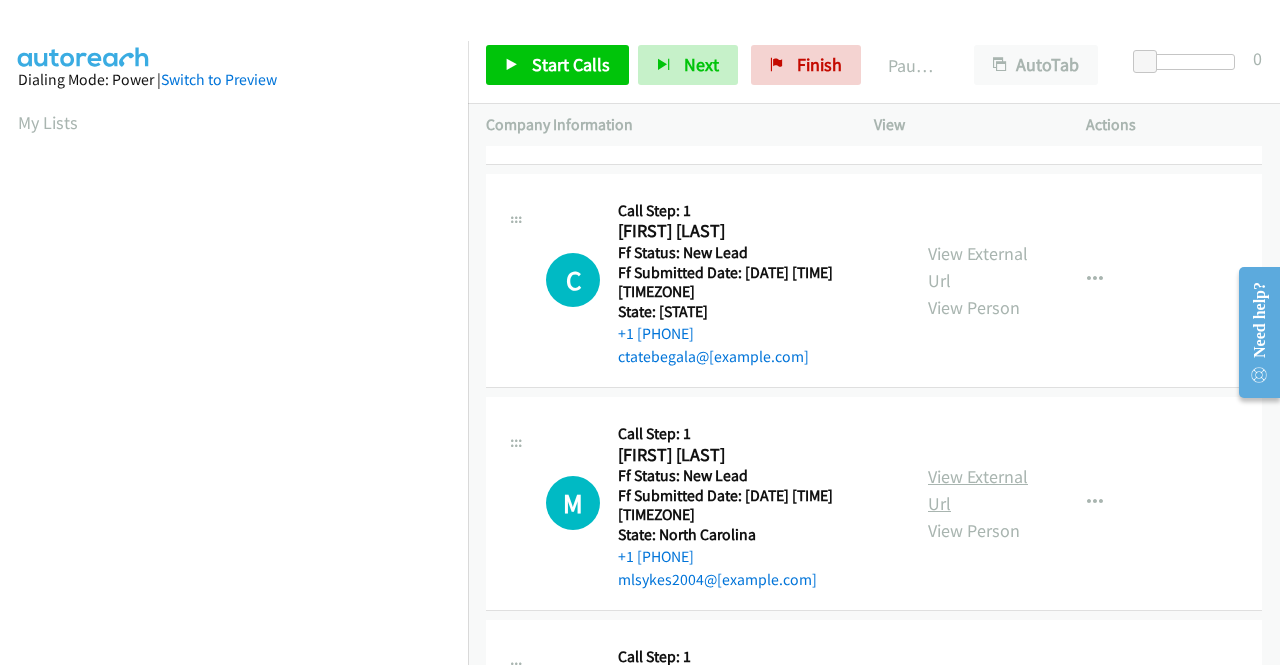 click on "View External Url" at bounding box center [978, 490] 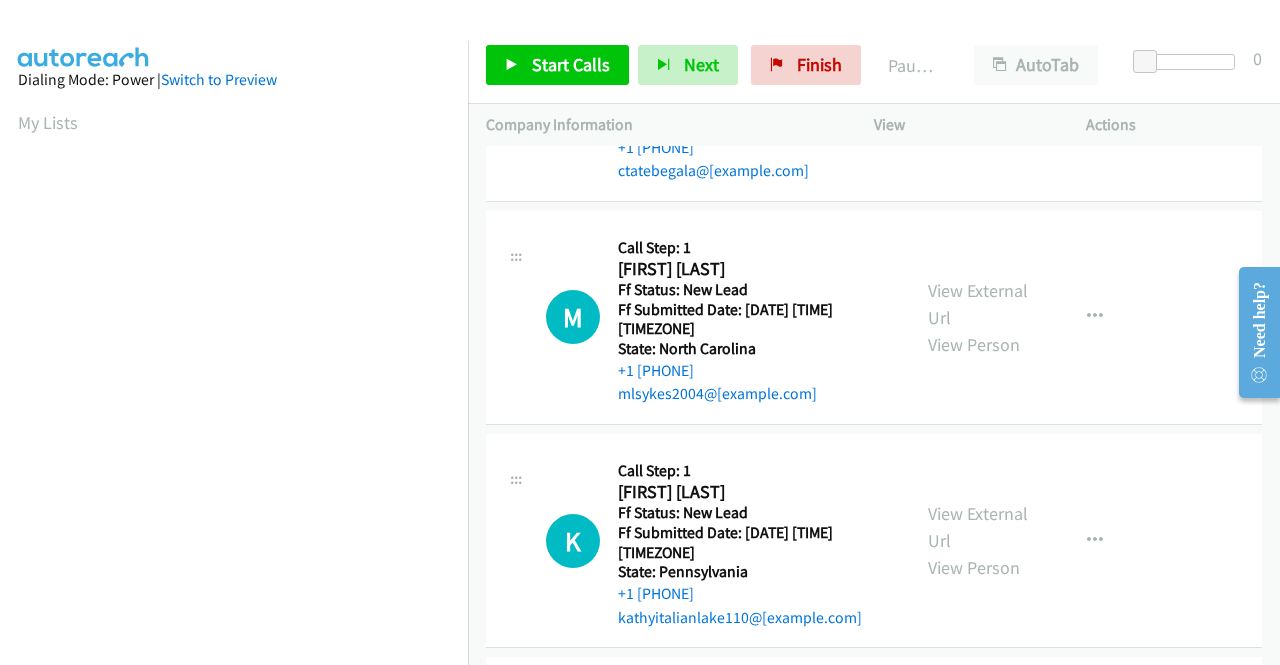 scroll, scrollTop: 400, scrollLeft: 0, axis: vertical 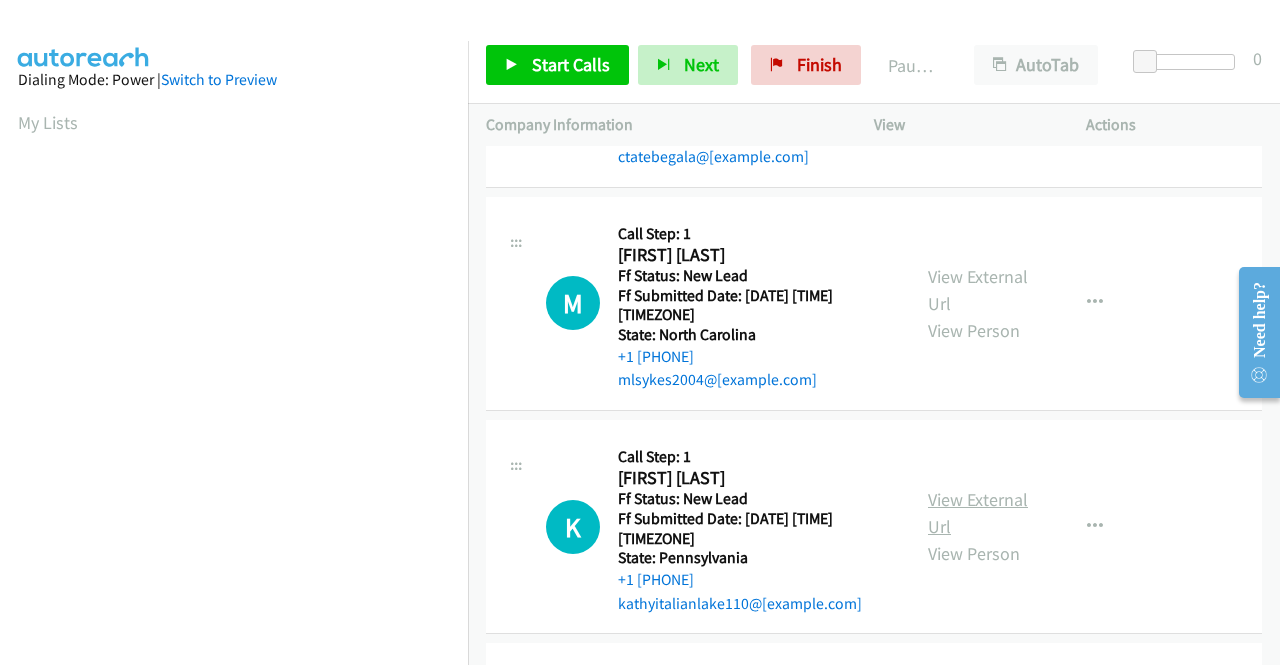 click on "View External Url" at bounding box center [978, 513] 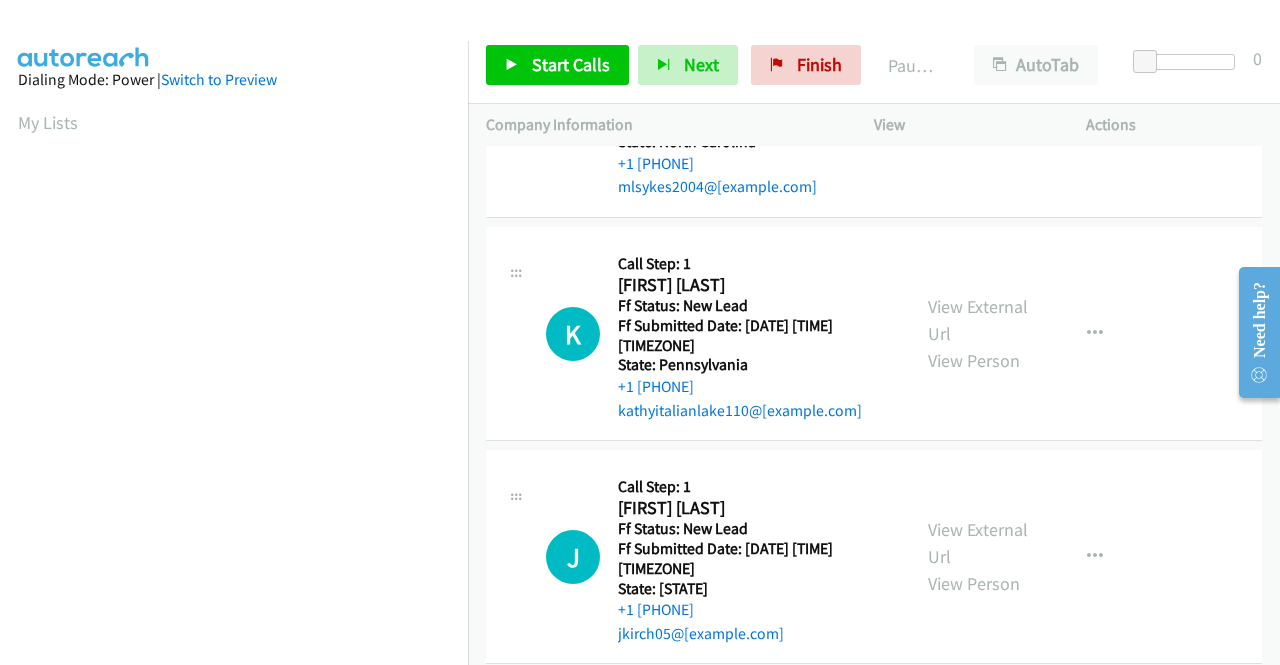 scroll, scrollTop: 600, scrollLeft: 0, axis: vertical 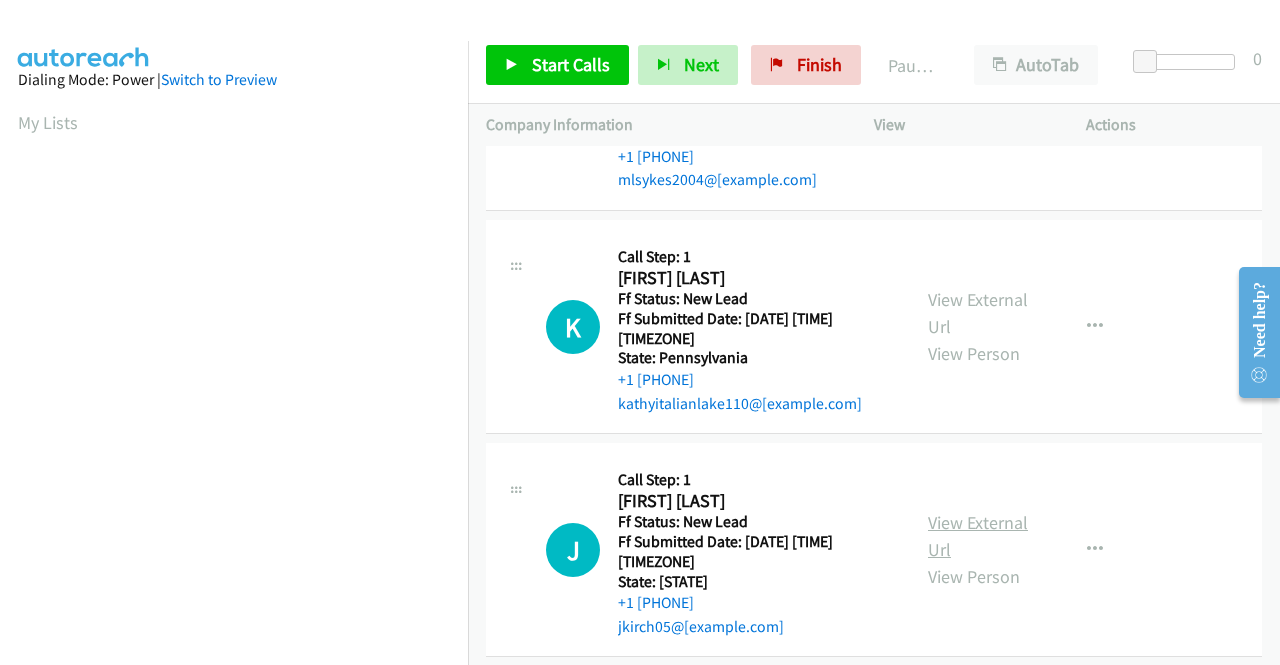 click on "View External Url" at bounding box center (978, 536) 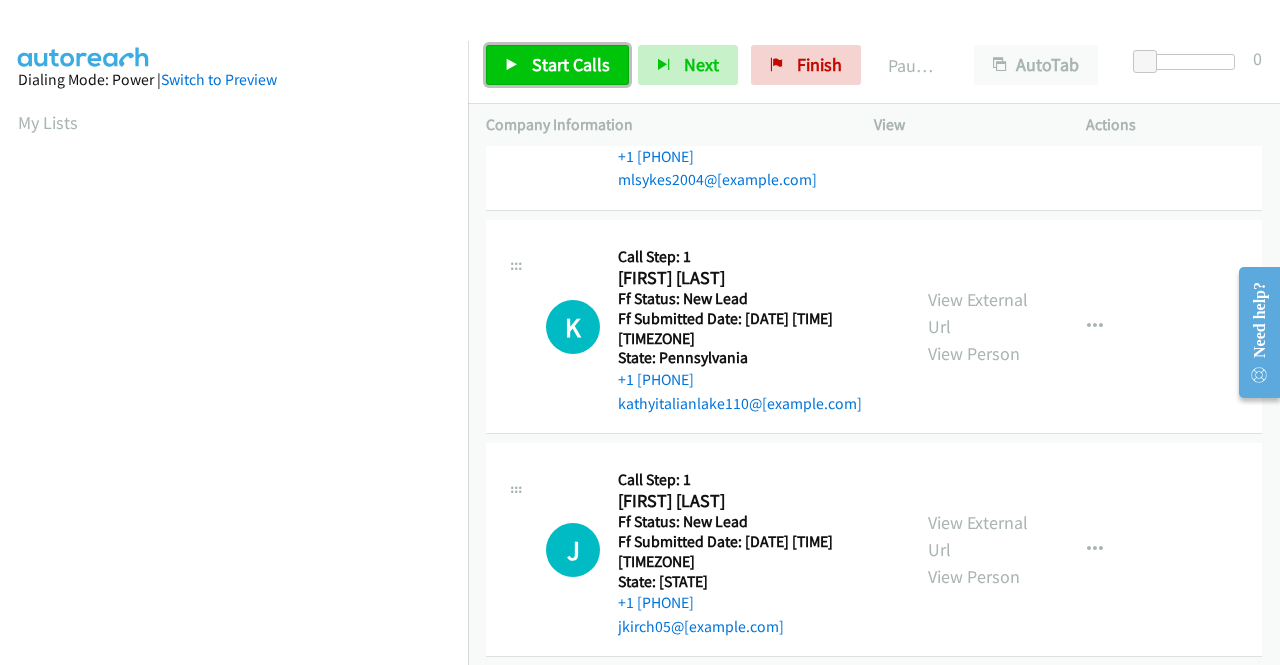 click on "Start Calls" at bounding box center (557, 65) 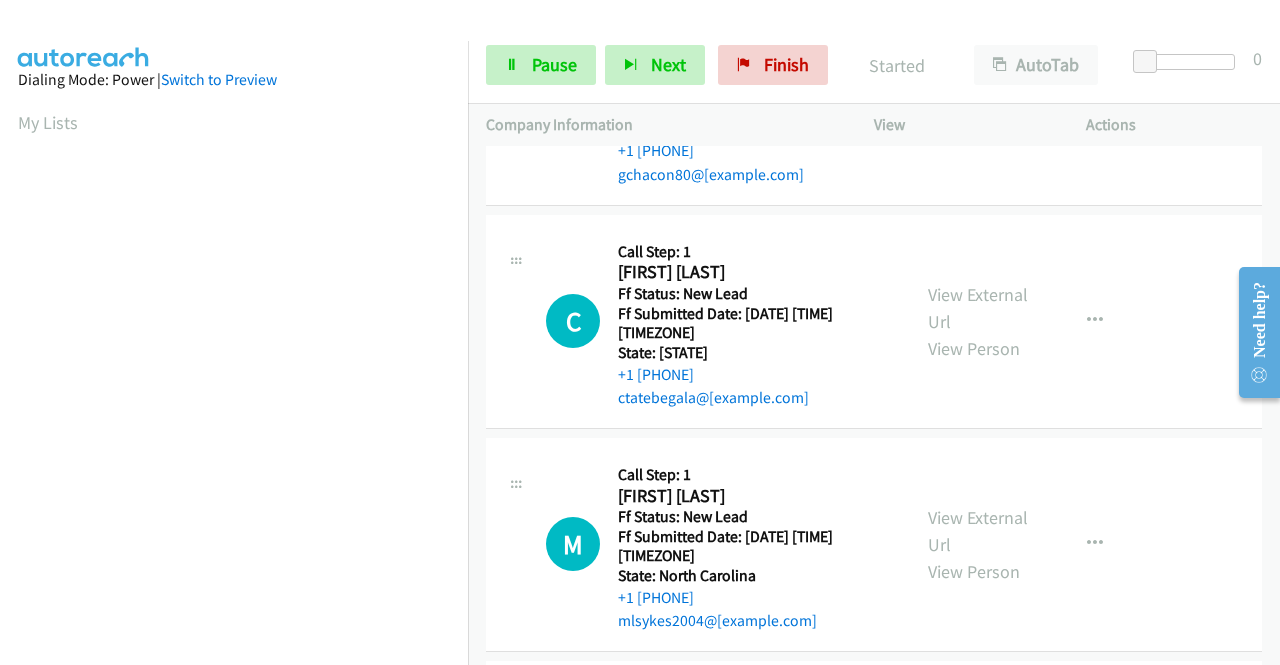 scroll, scrollTop: 12, scrollLeft: 0, axis: vertical 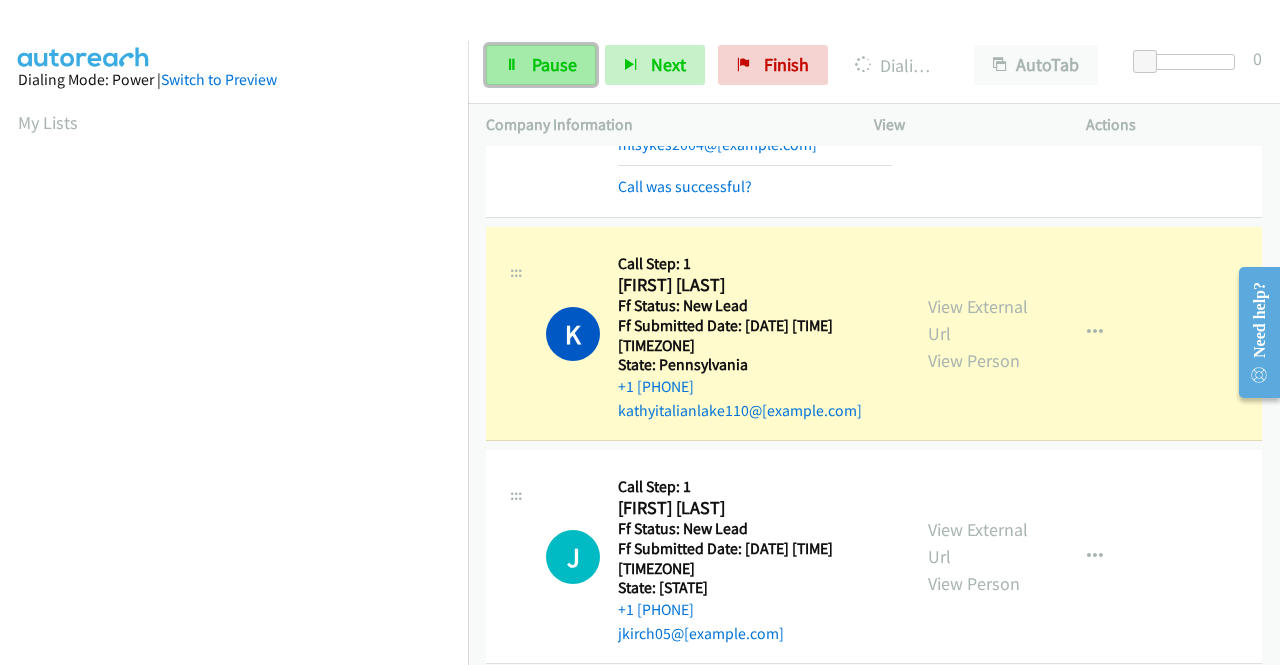 click on "Pause" at bounding box center (554, 64) 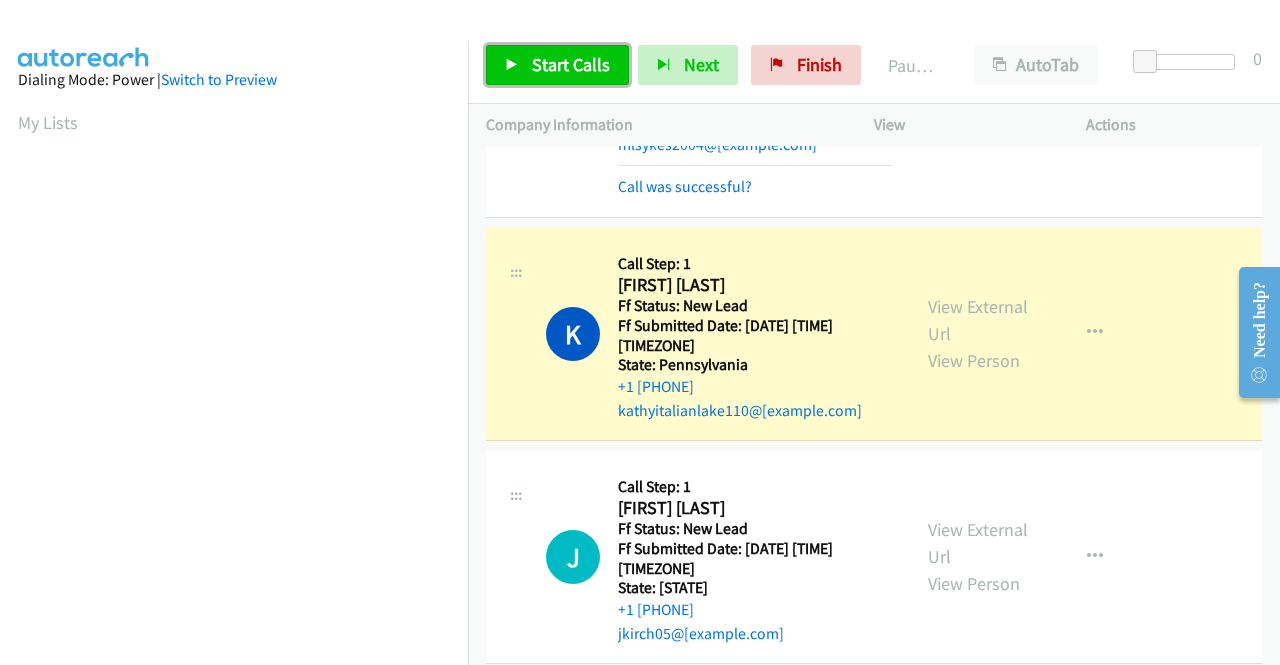 click on "Start Calls" at bounding box center [571, 64] 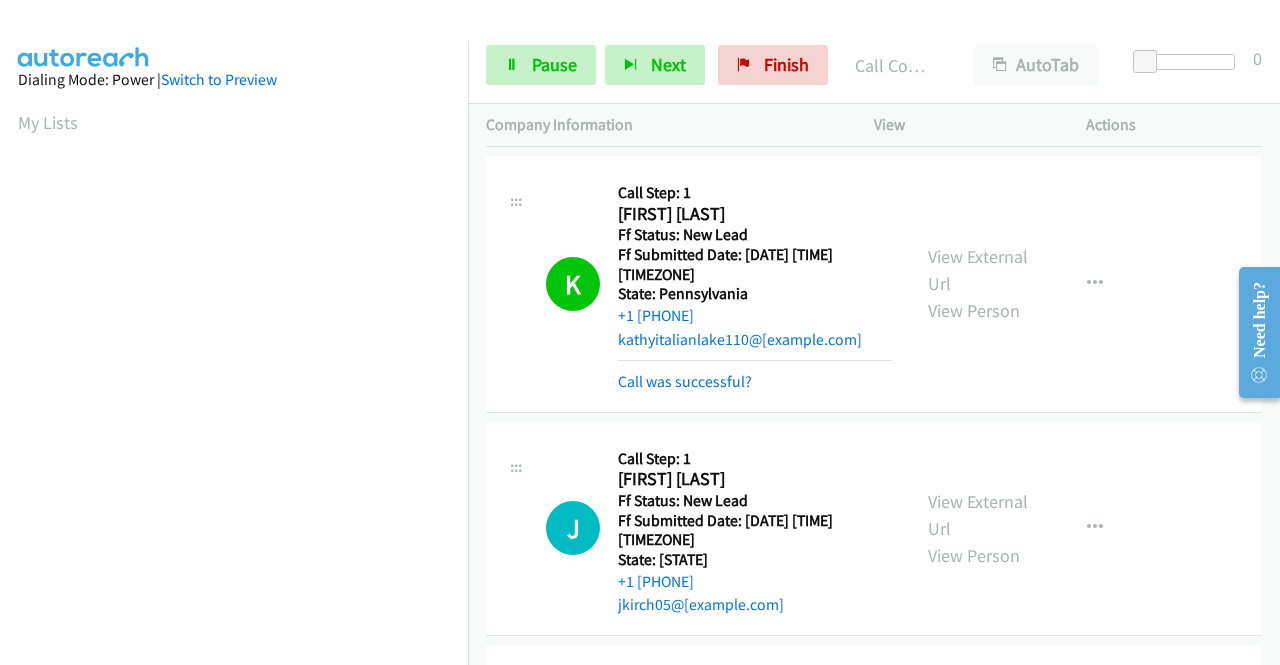 scroll, scrollTop: 821, scrollLeft: 0, axis: vertical 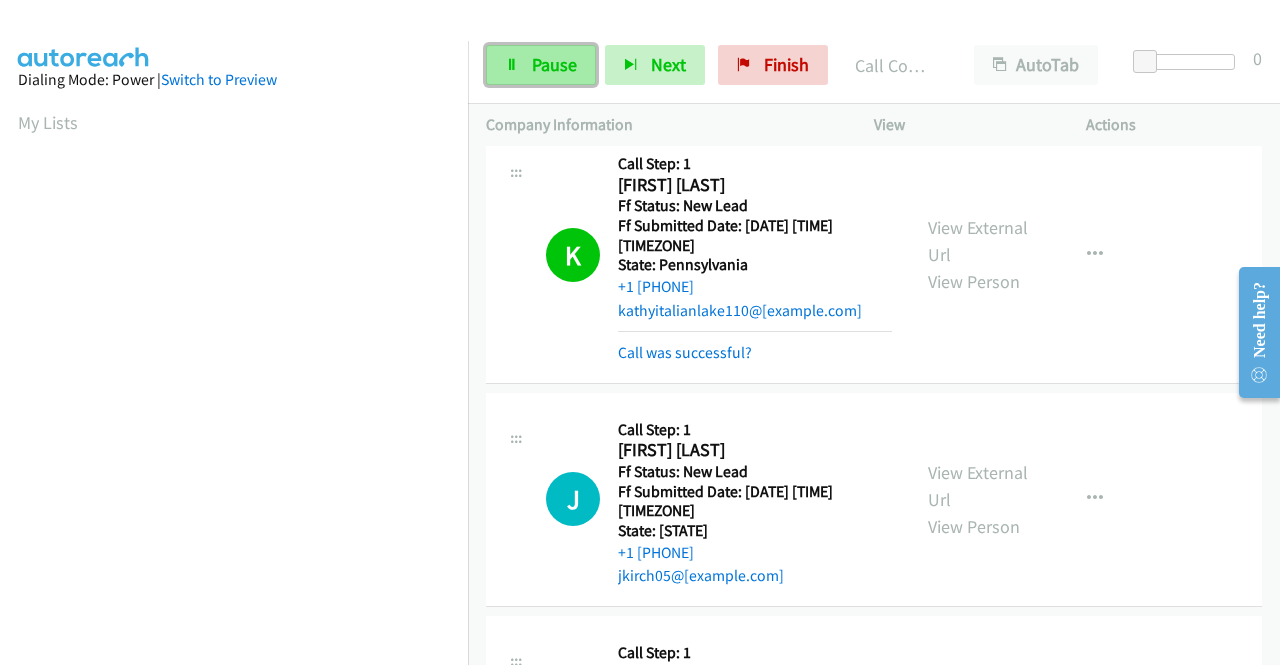 click on "Pause" at bounding box center [541, 65] 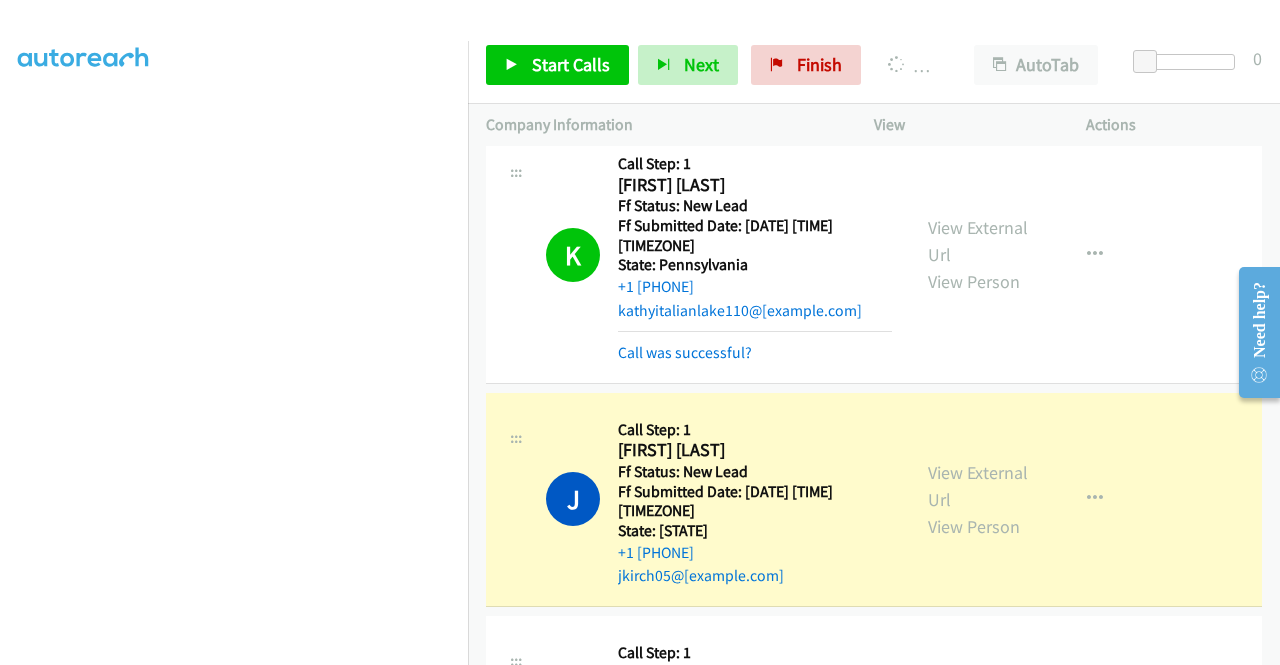scroll, scrollTop: 0, scrollLeft: 0, axis: both 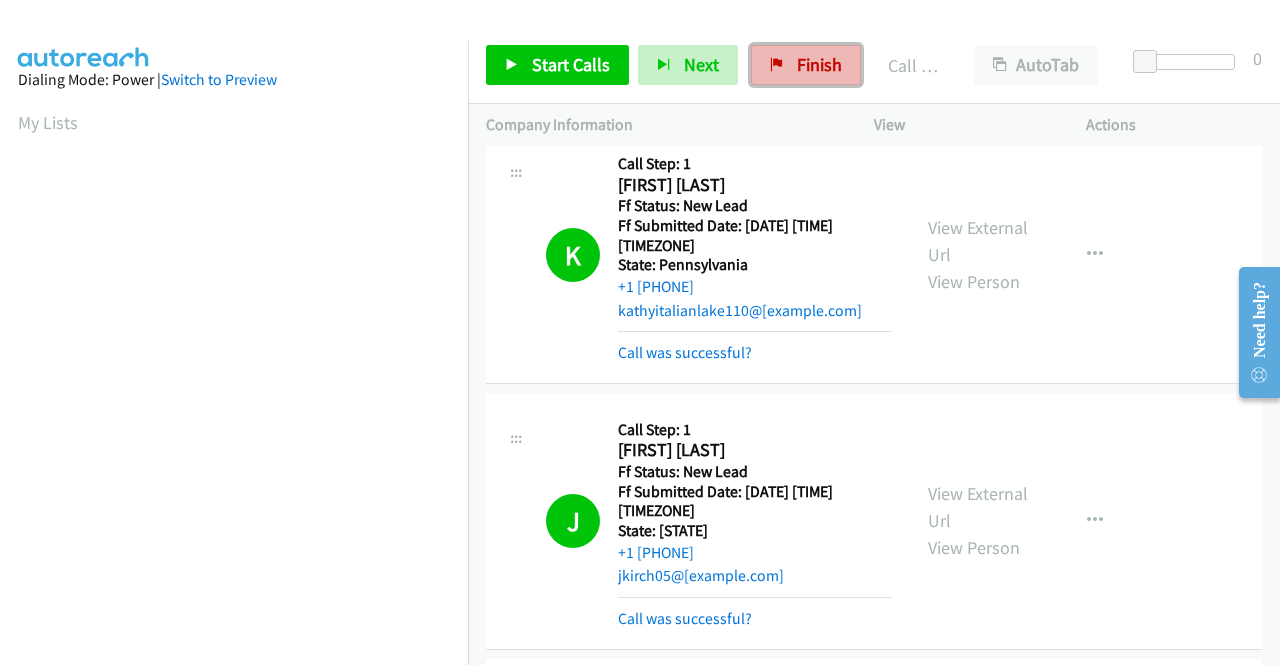 click on "Finish" at bounding box center [819, 64] 